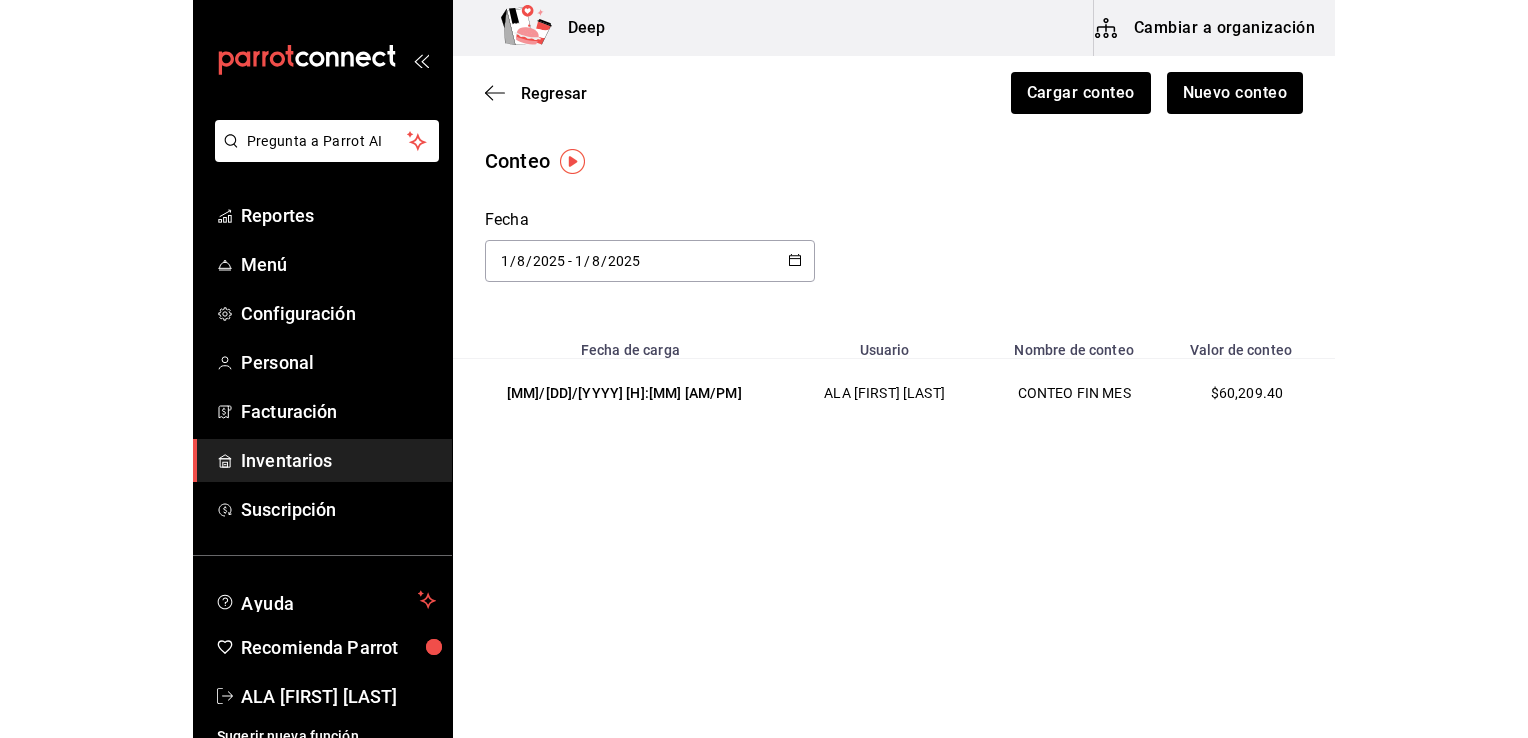 scroll, scrollTop: 0, scrollLeft: 0, axis: both 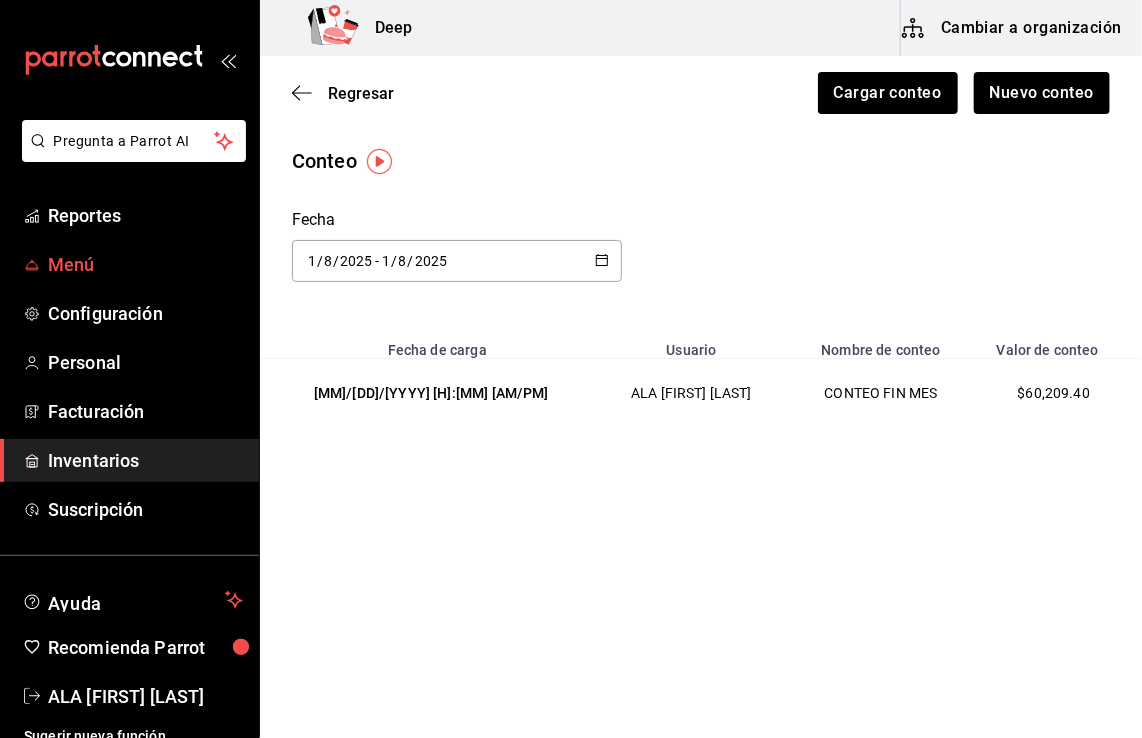 click on "Menú" at bounding box center [145, 264] 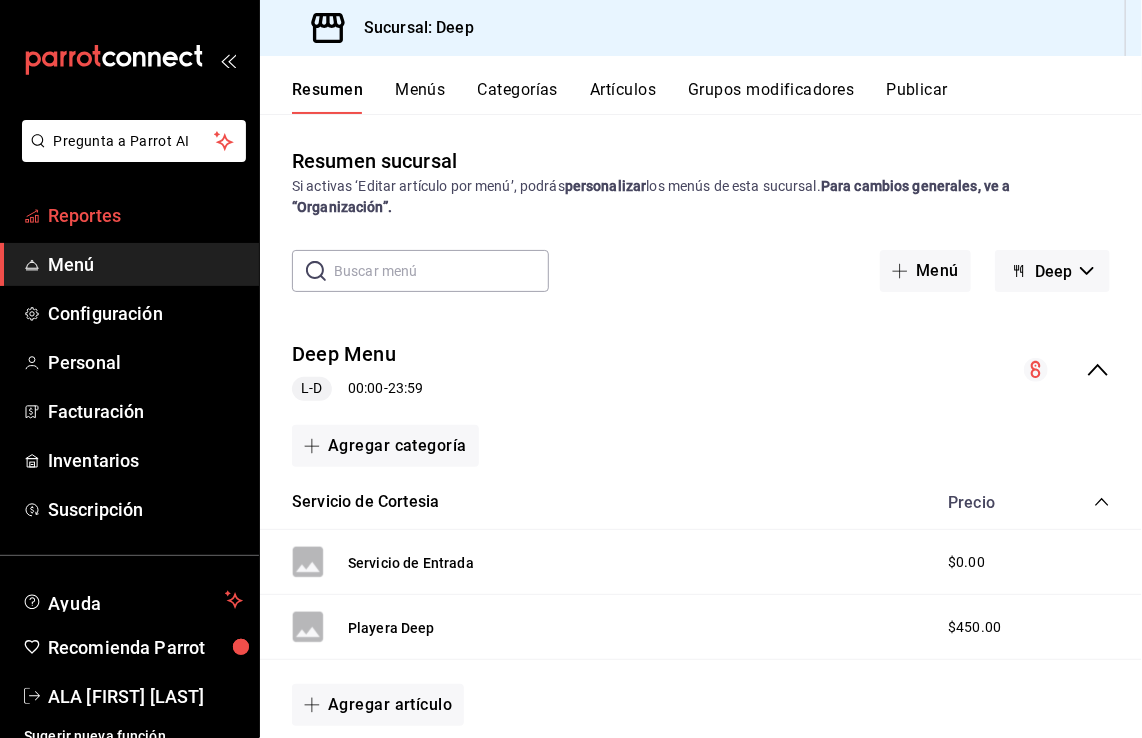 click on "Reportes" at bounding box center [145, 215] 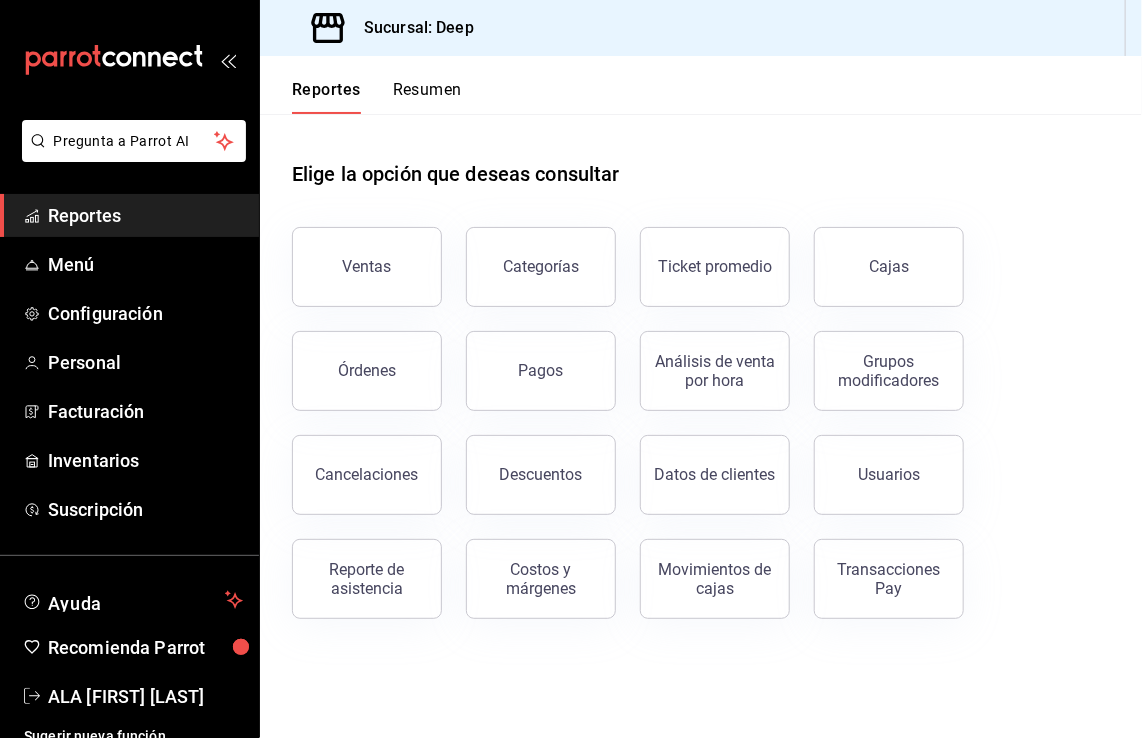 click on "Reportes" at bounding box center [145, 215] 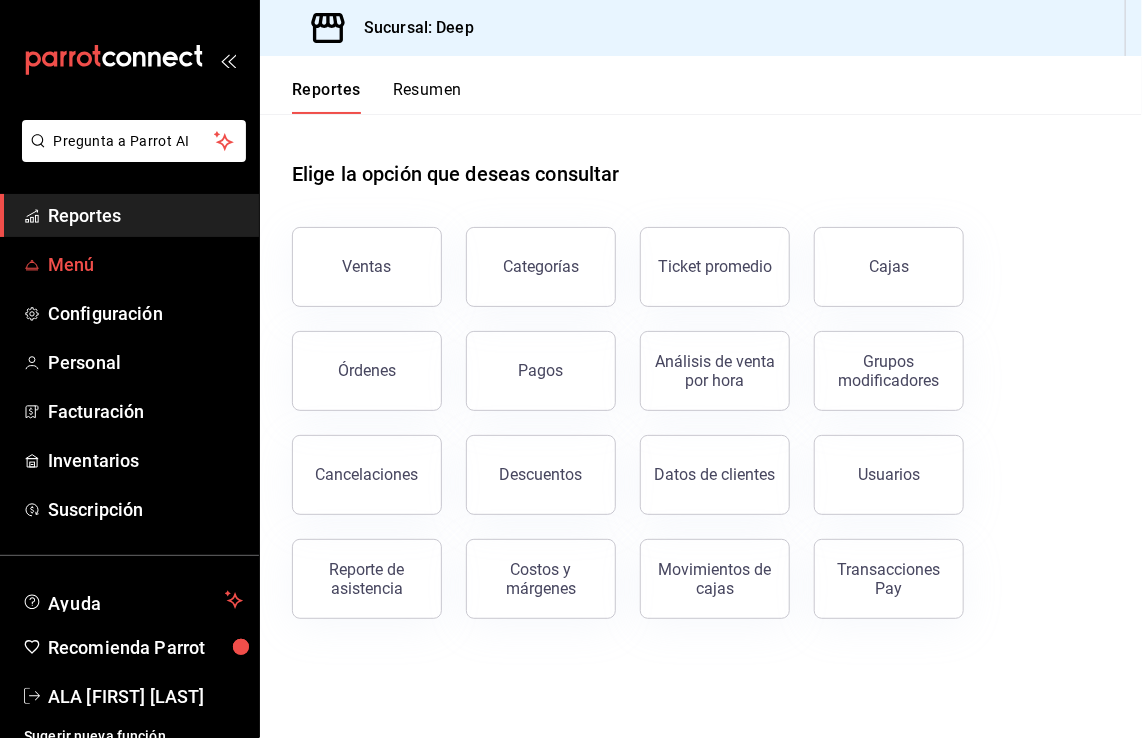click on "Menú" at bounding box center (145, 264) 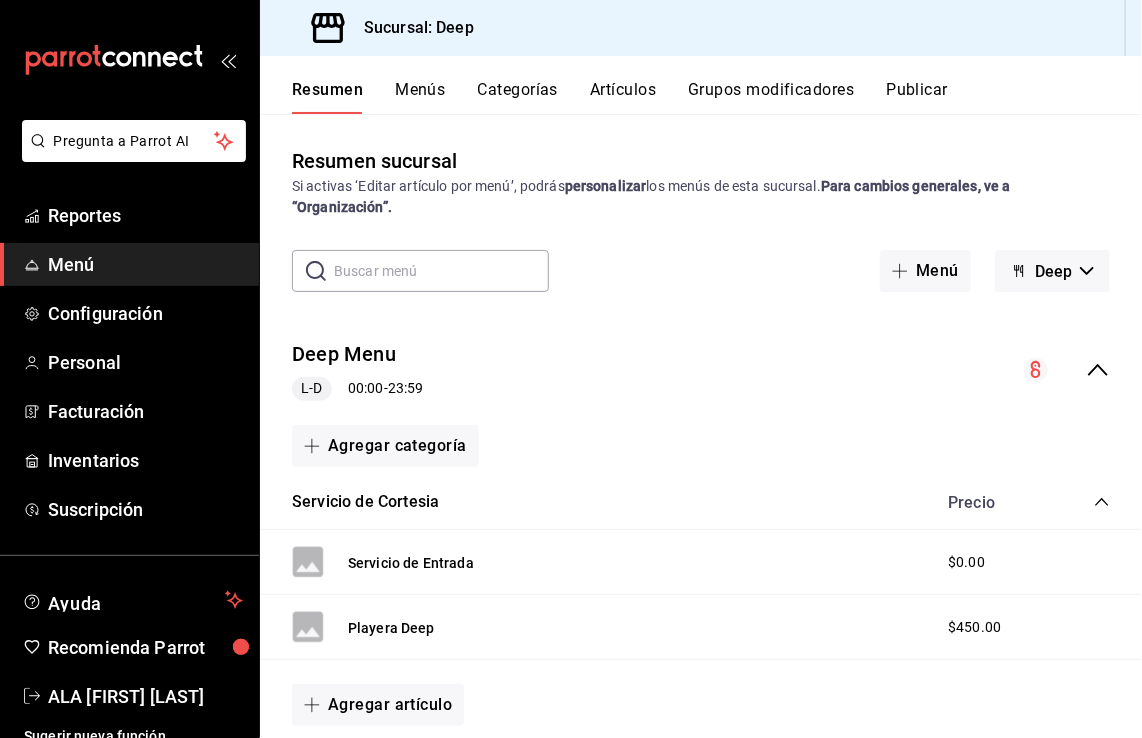 click on "Menú" at bounding box center (145, 264) 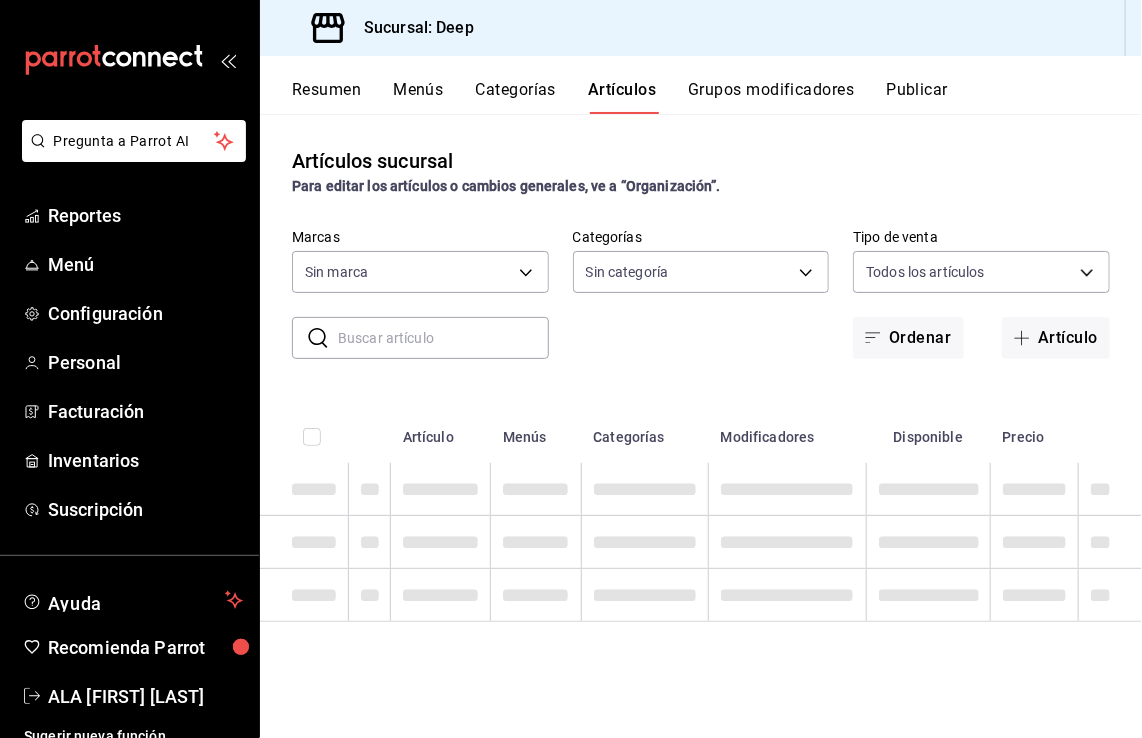 type on "[UUID]" 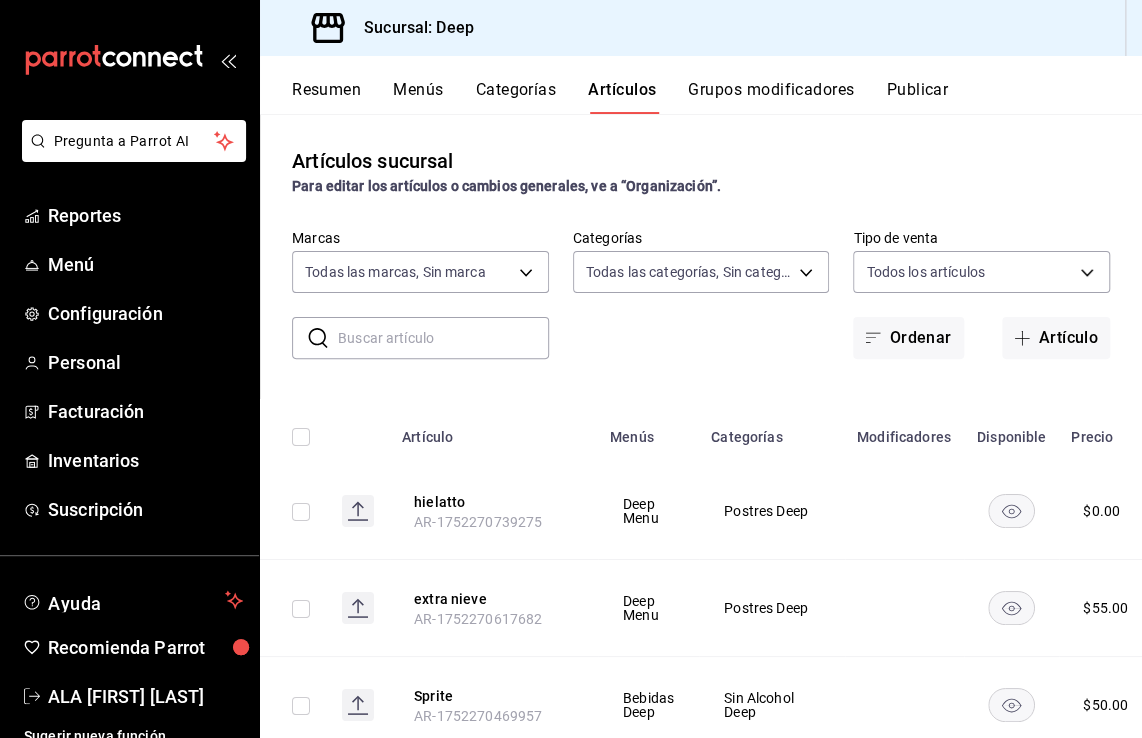 type on "[UUID],[UUID],[UUID],[UUID],[UUID],[UUID],[UUID],[UUID],[UUID],[UUID],[UUID],[UUID],[UUID],[UUID],[UUID],[UUID],[UUID],[UUID],[UUID],[UUID],[UUID],[UUID],[UUID],[UUID],[UUID]" 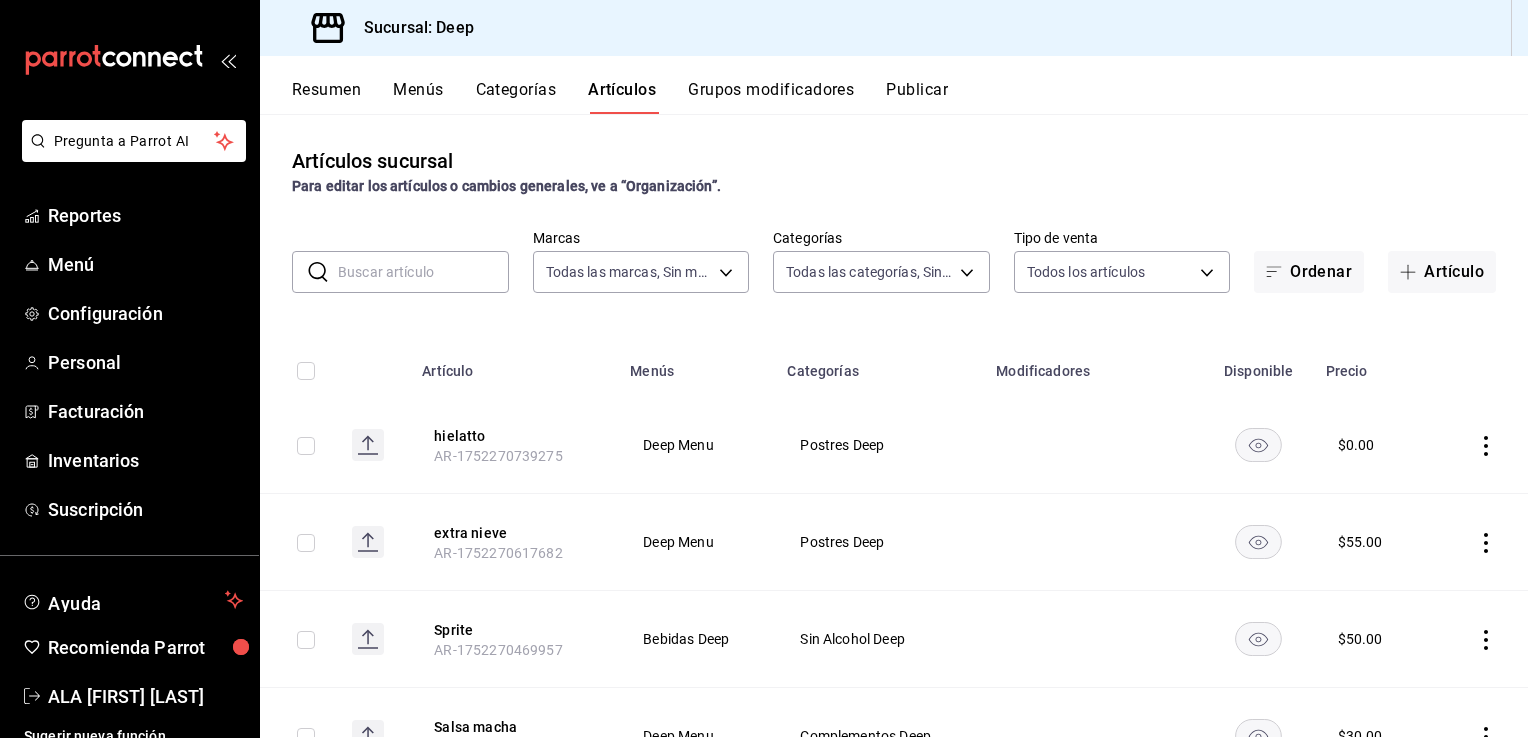 click on "Artículos" at bounding box center [622, 97] 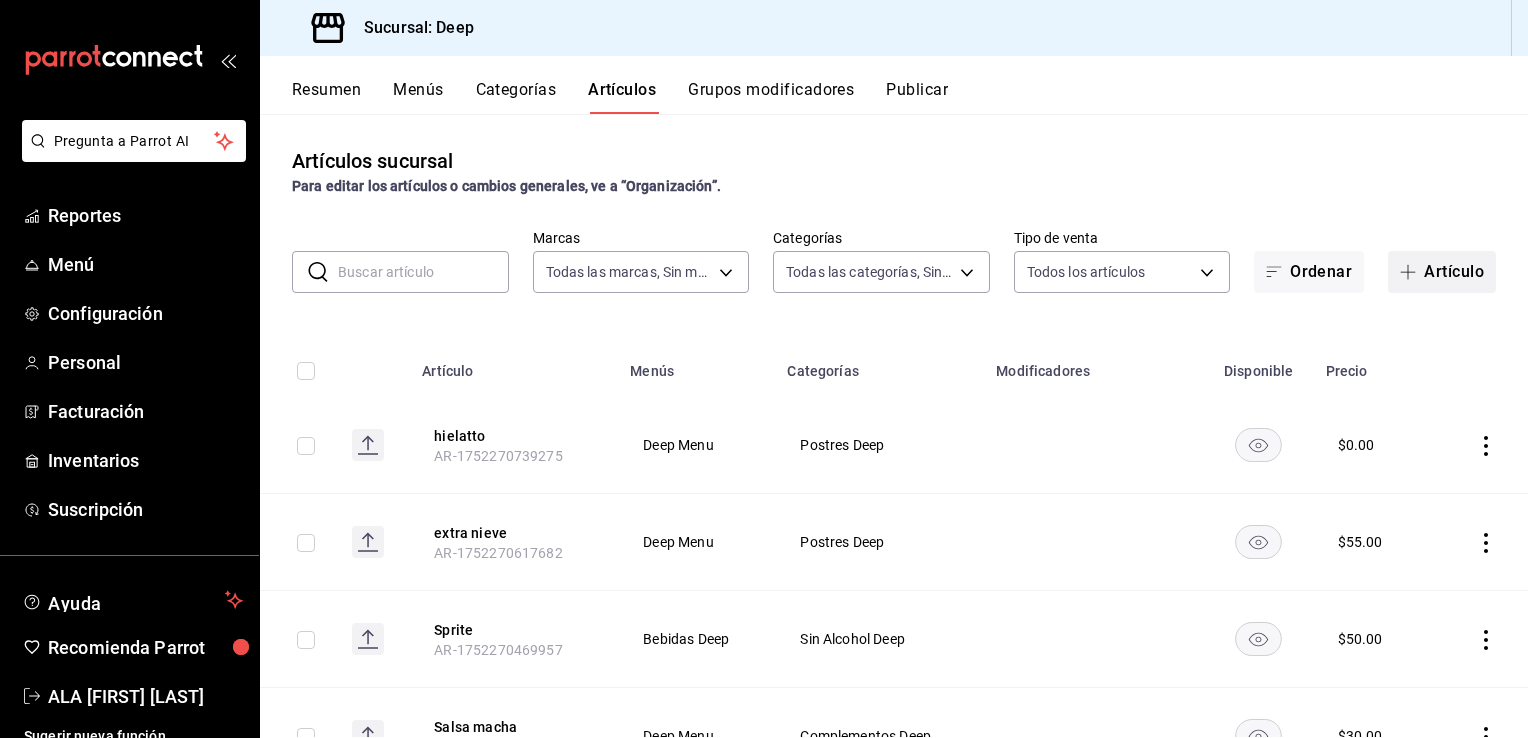click on "Artículo" at bounding box center [1442, 272] 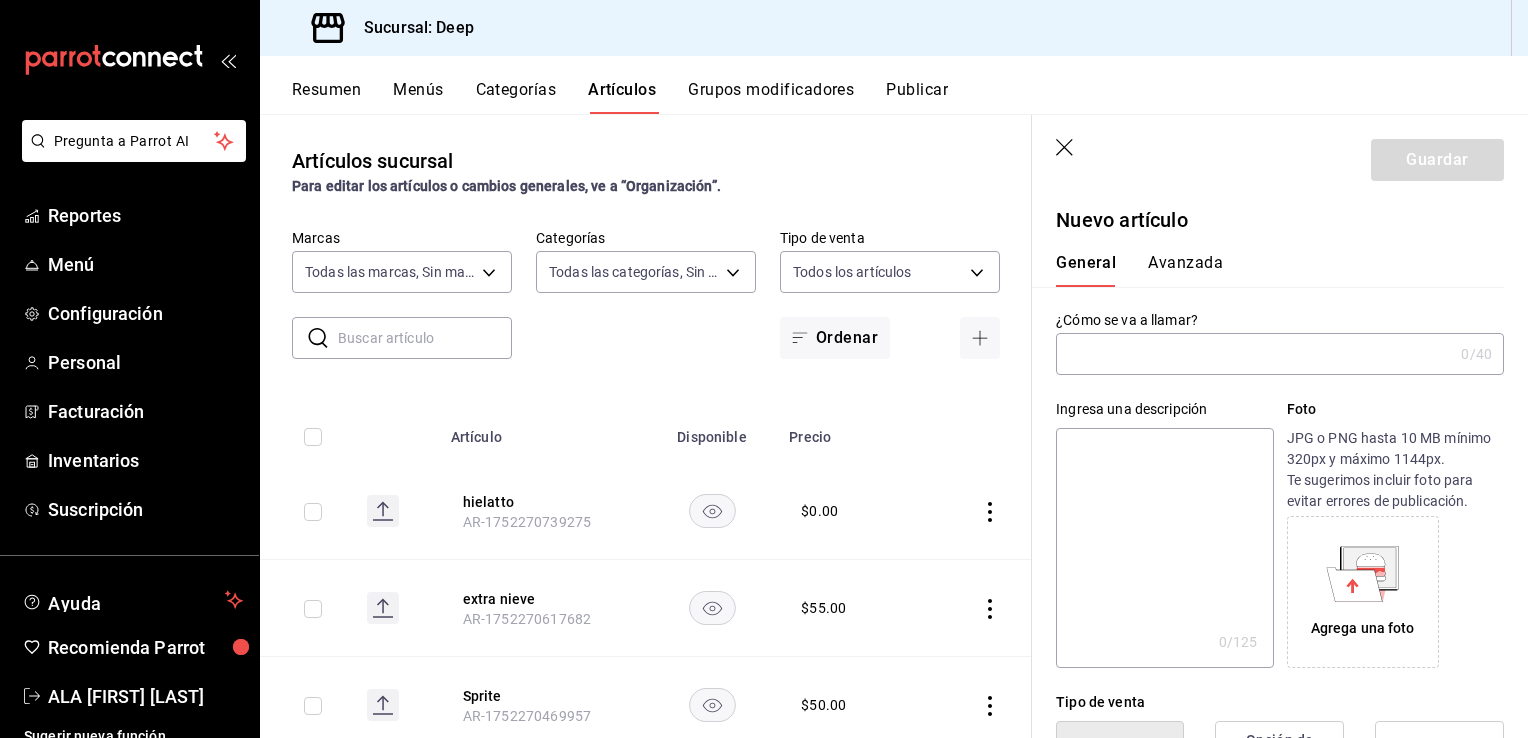 click at bounding box center (1254, 354) 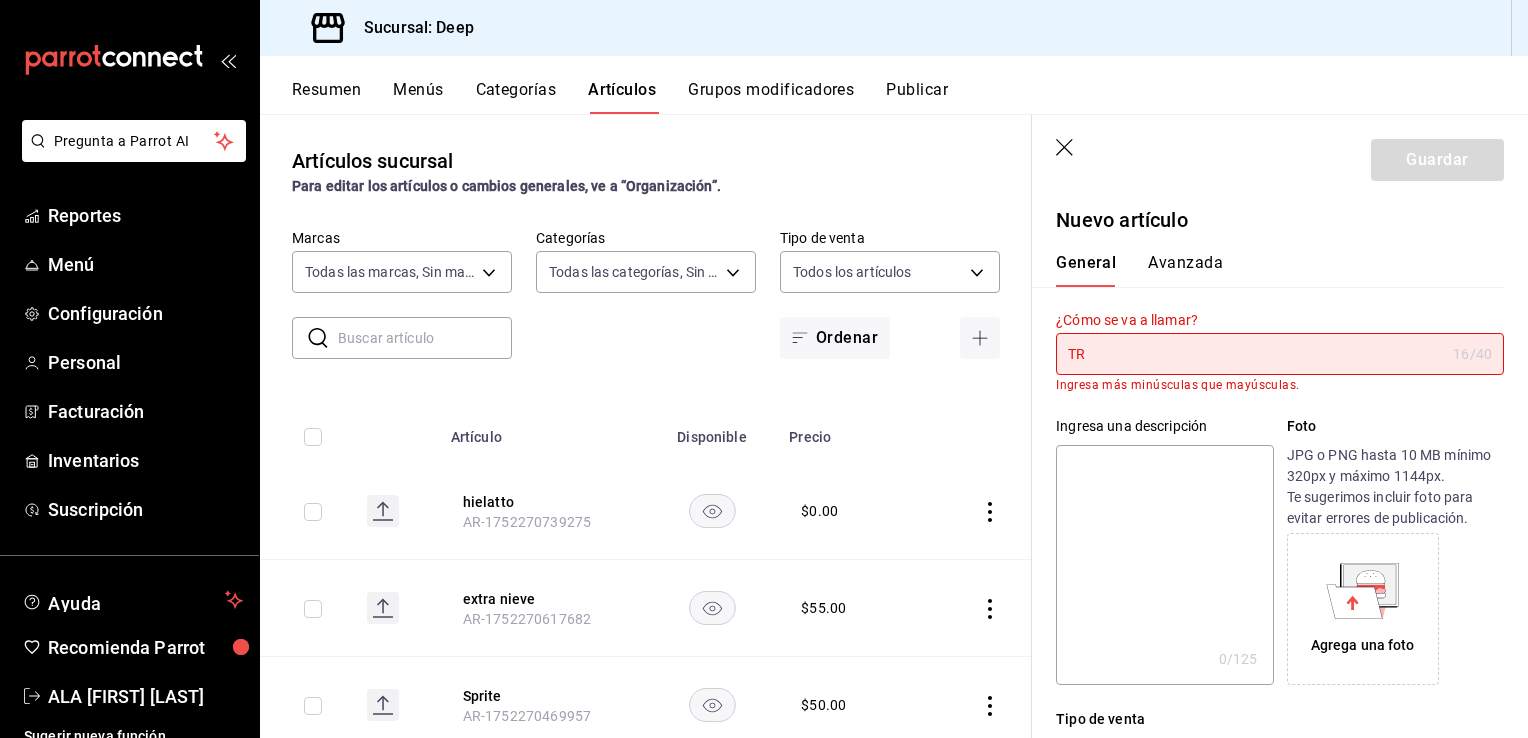 type on "T" 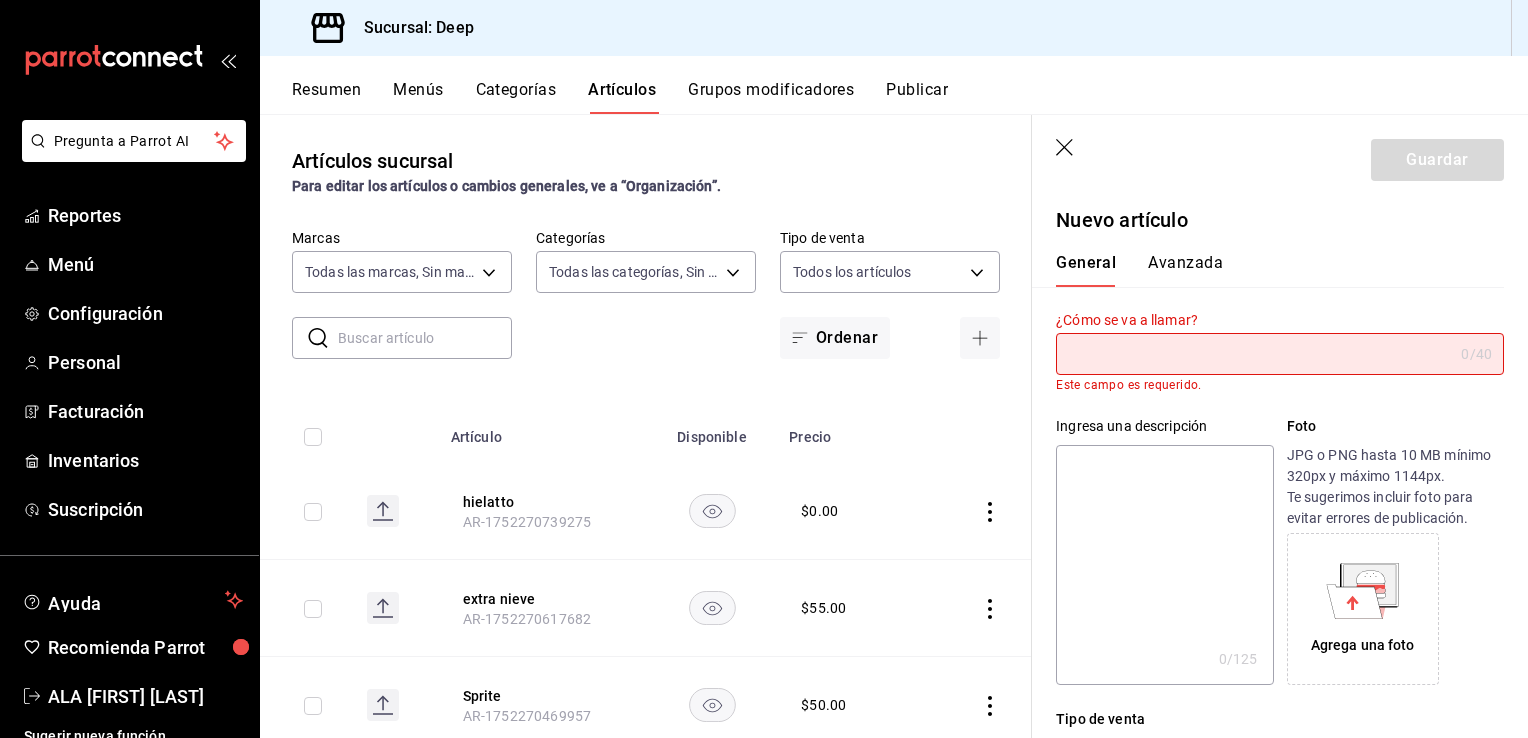 click at bounding box center [1254, 354] 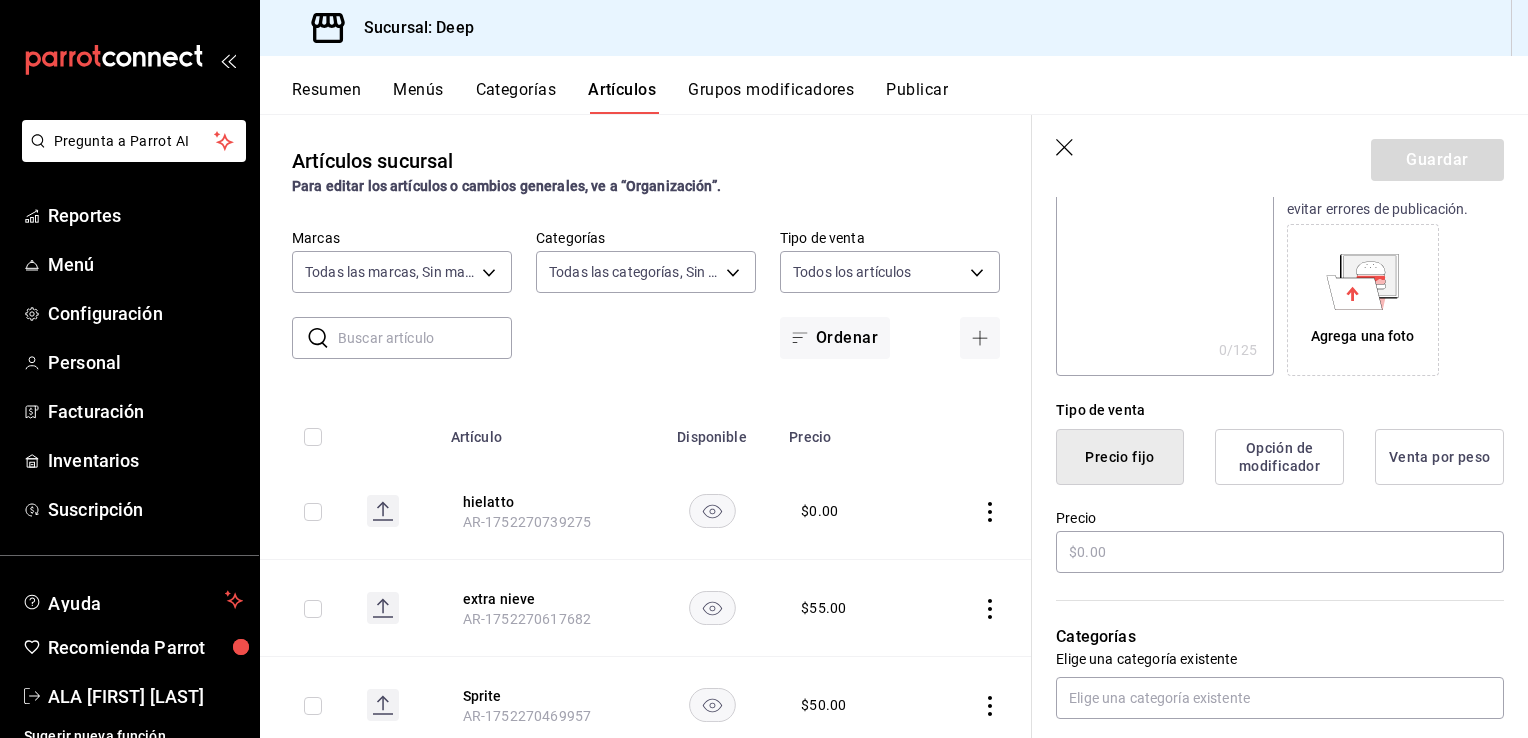 scroll, scrollTop: 320, scrollLeft: 0, axis: vertical 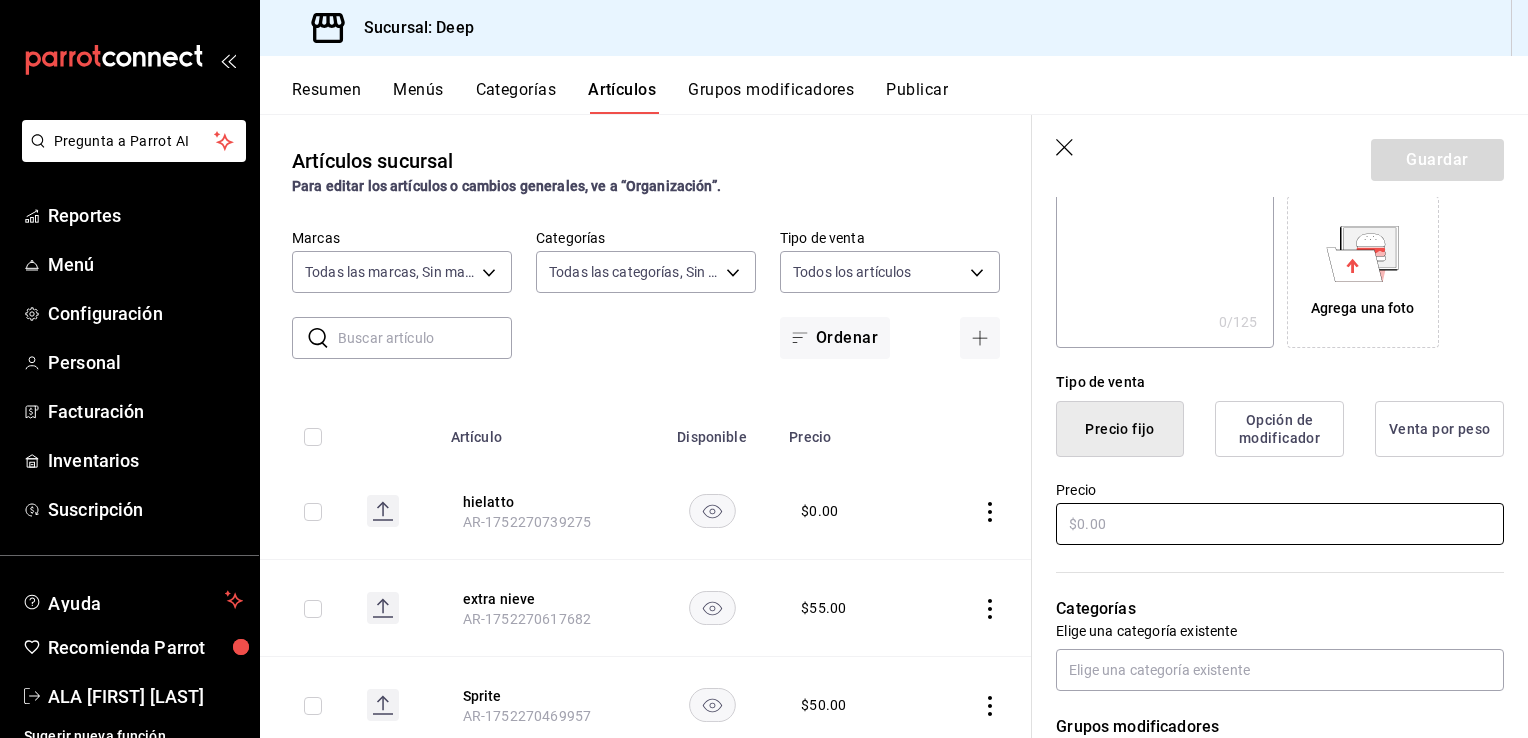 type on "Tradicional Plata" 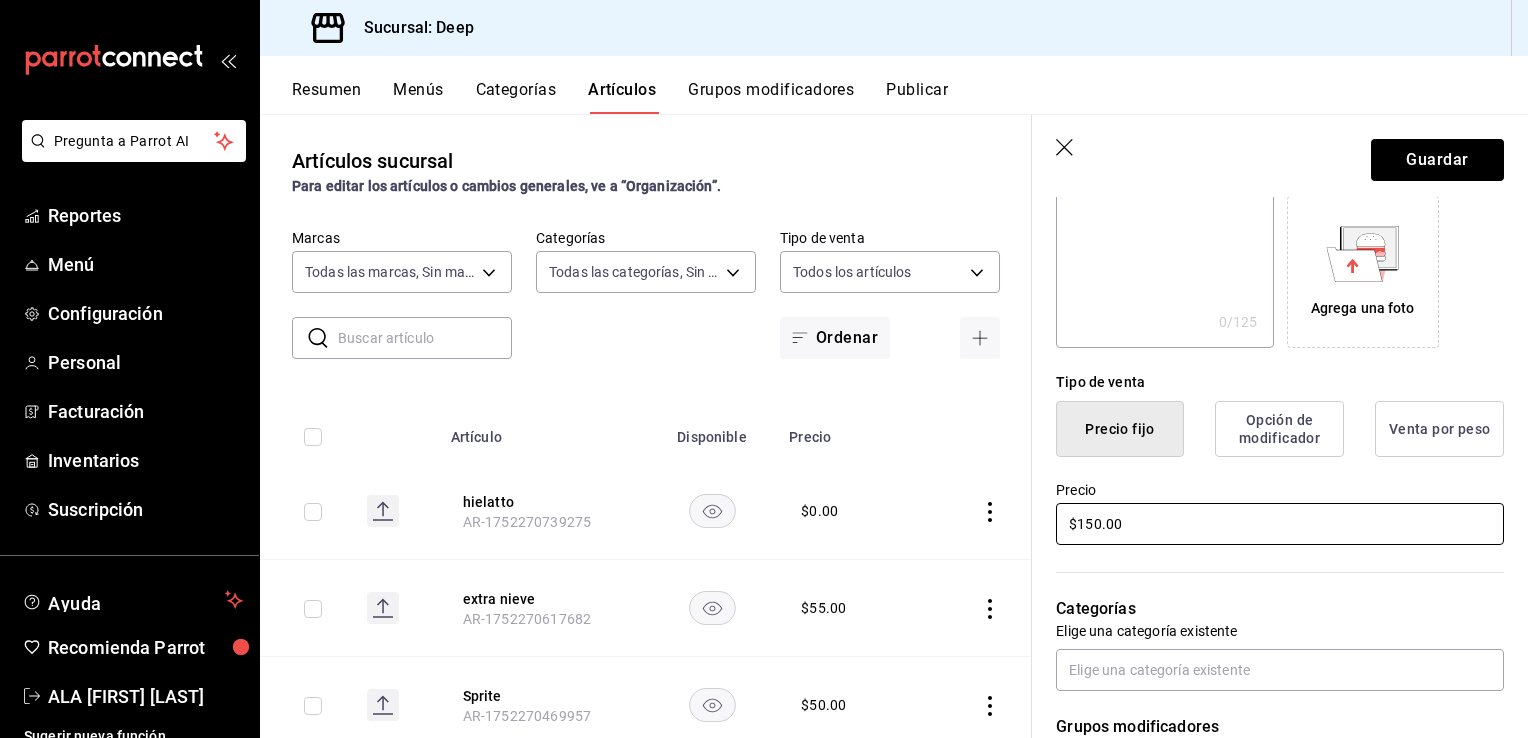 type on "$150.00" 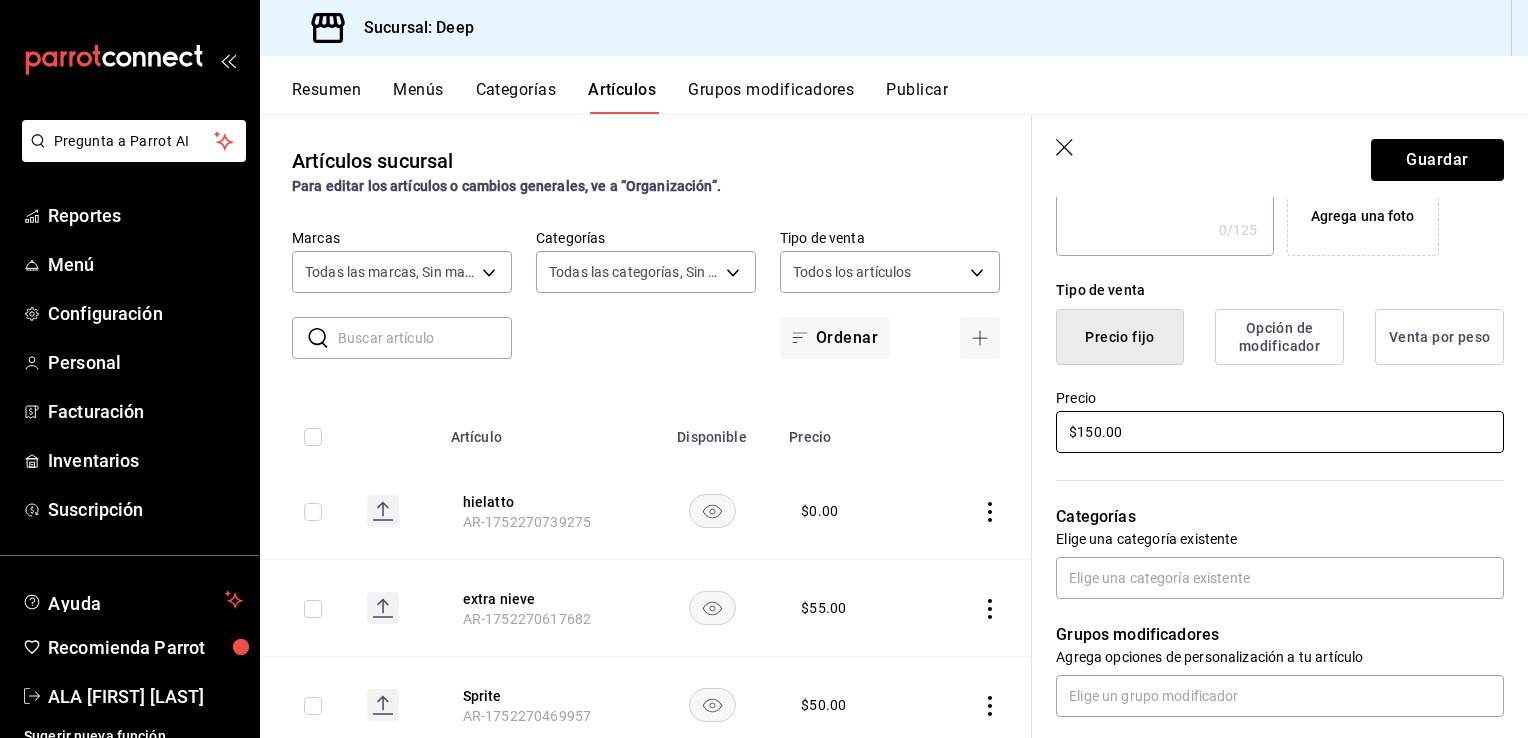 scroll, scrollTop: 440, scrollLeft: 0, axis: vertical 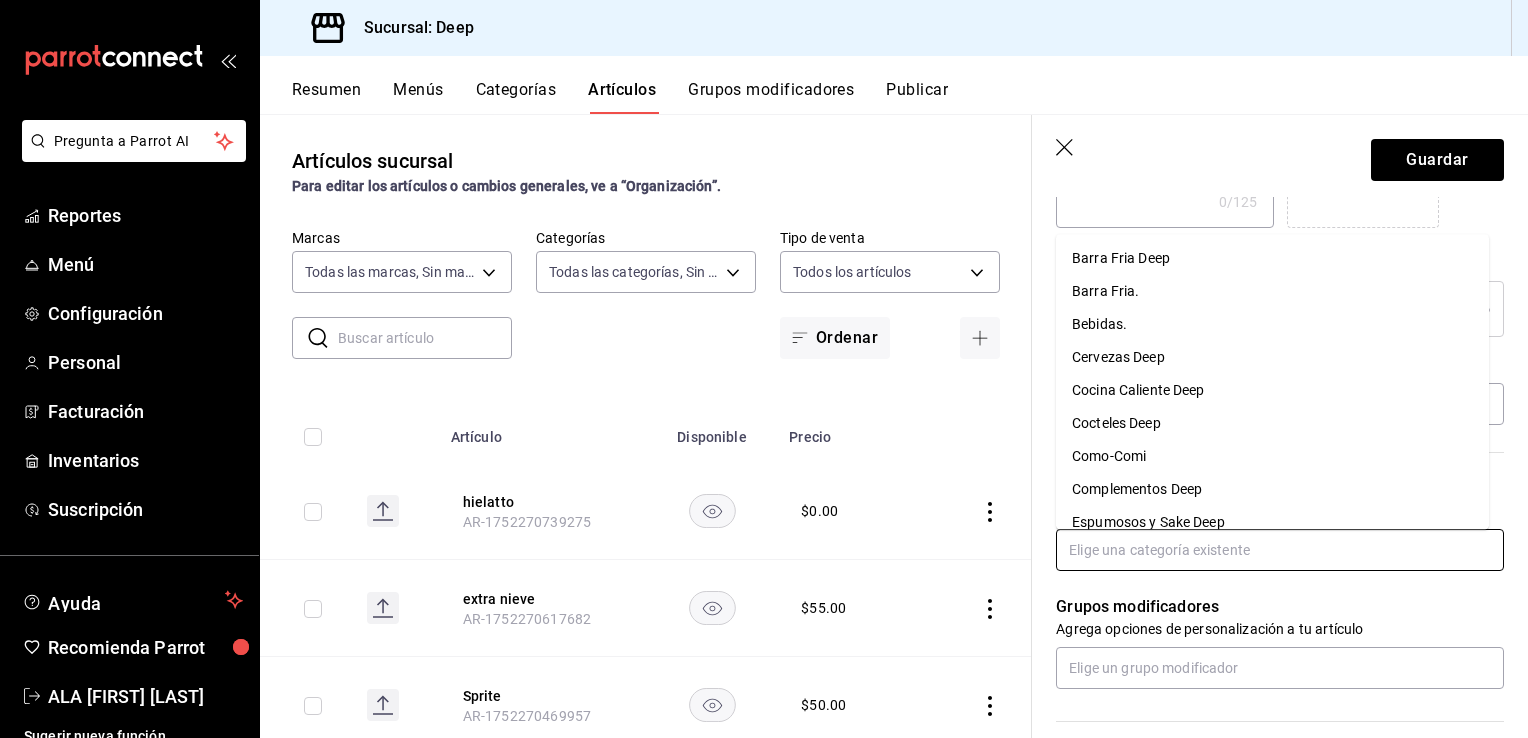 click at bounding box center [1280, 550] 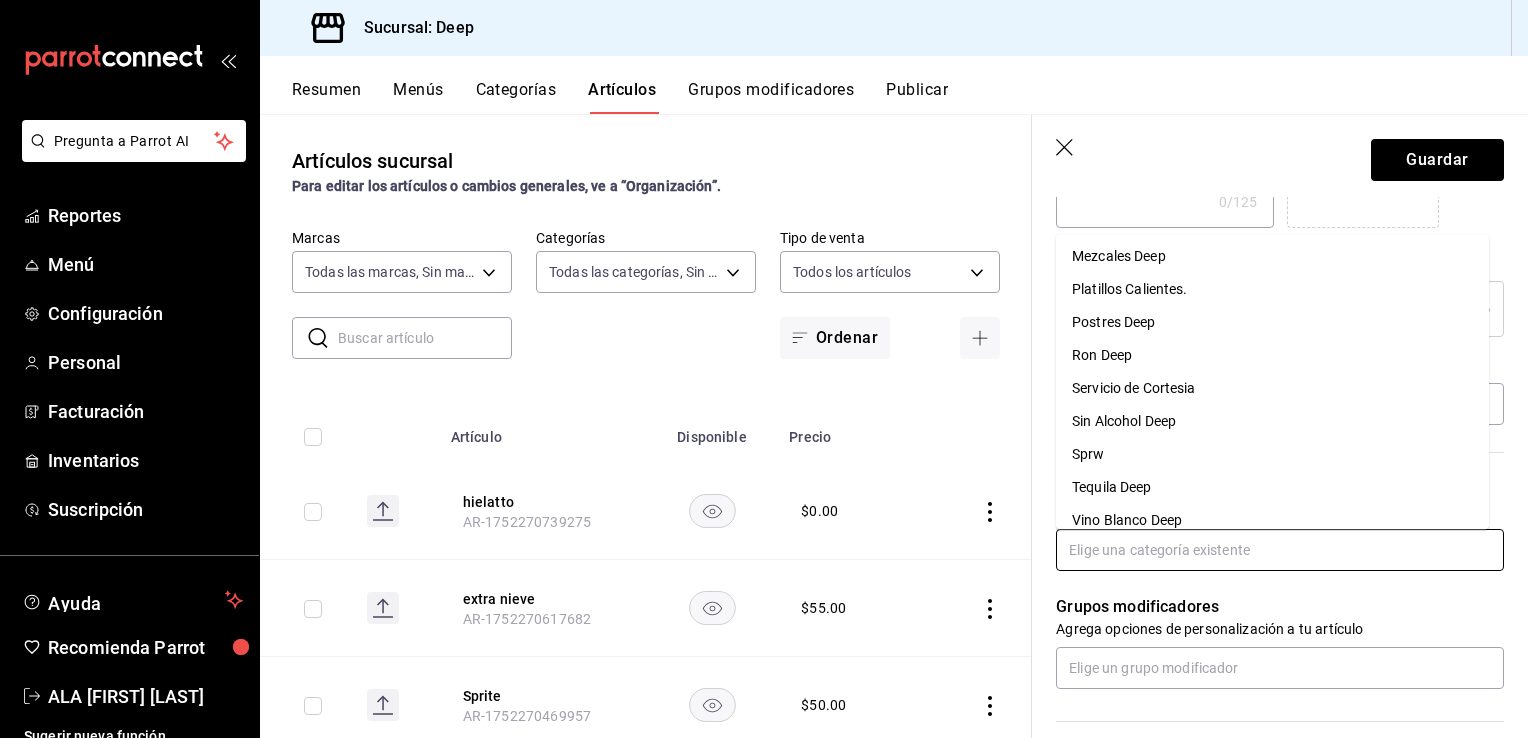 scroll, scrollTop: 400, scrollLeft: 0, axis: vertical 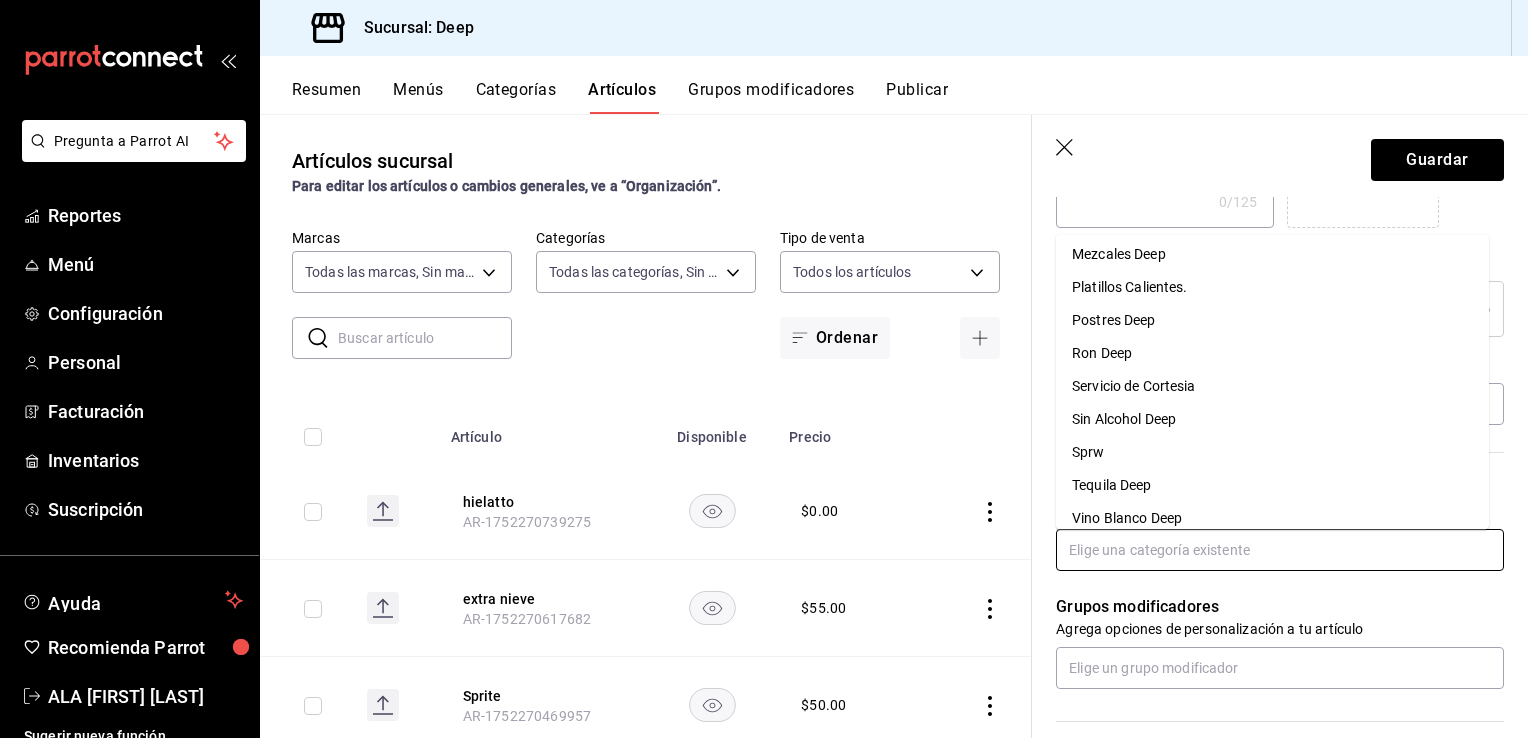 click on "Tequila Deep" at bounding box center (1272, 485) 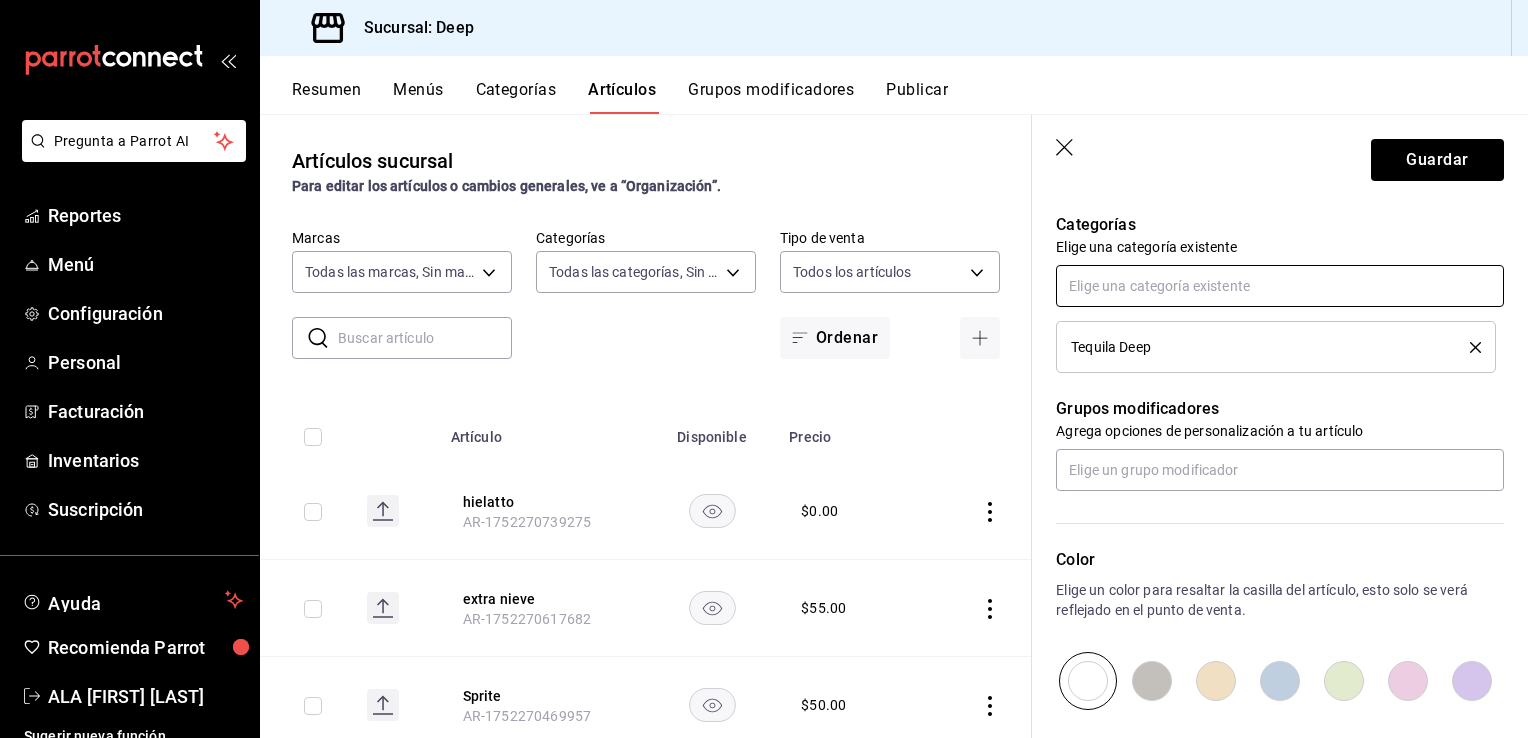 scroll, scrollTop: 720, scrollLeft: 0, axis: vertical 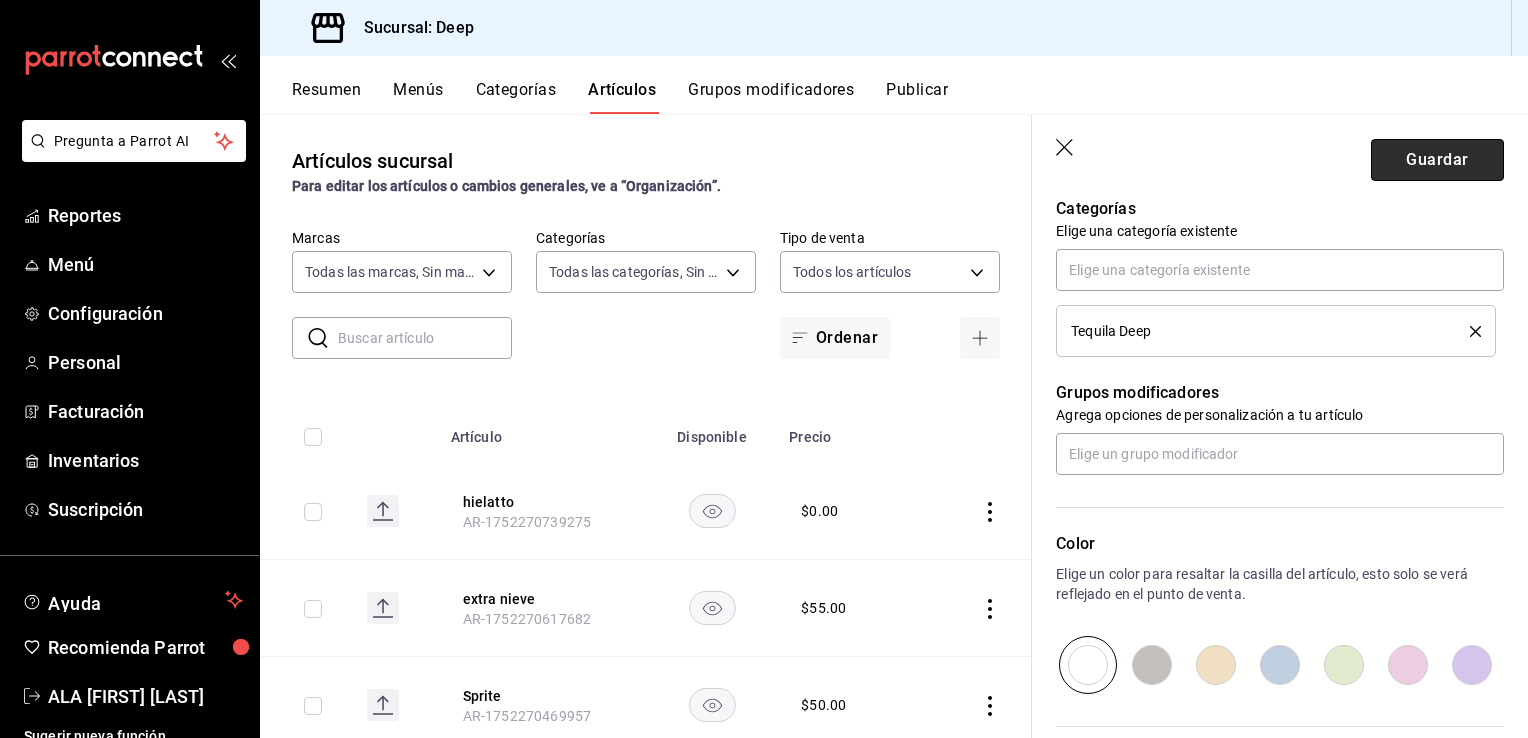 click on "Guardar" at bounding box center [1437, 160] 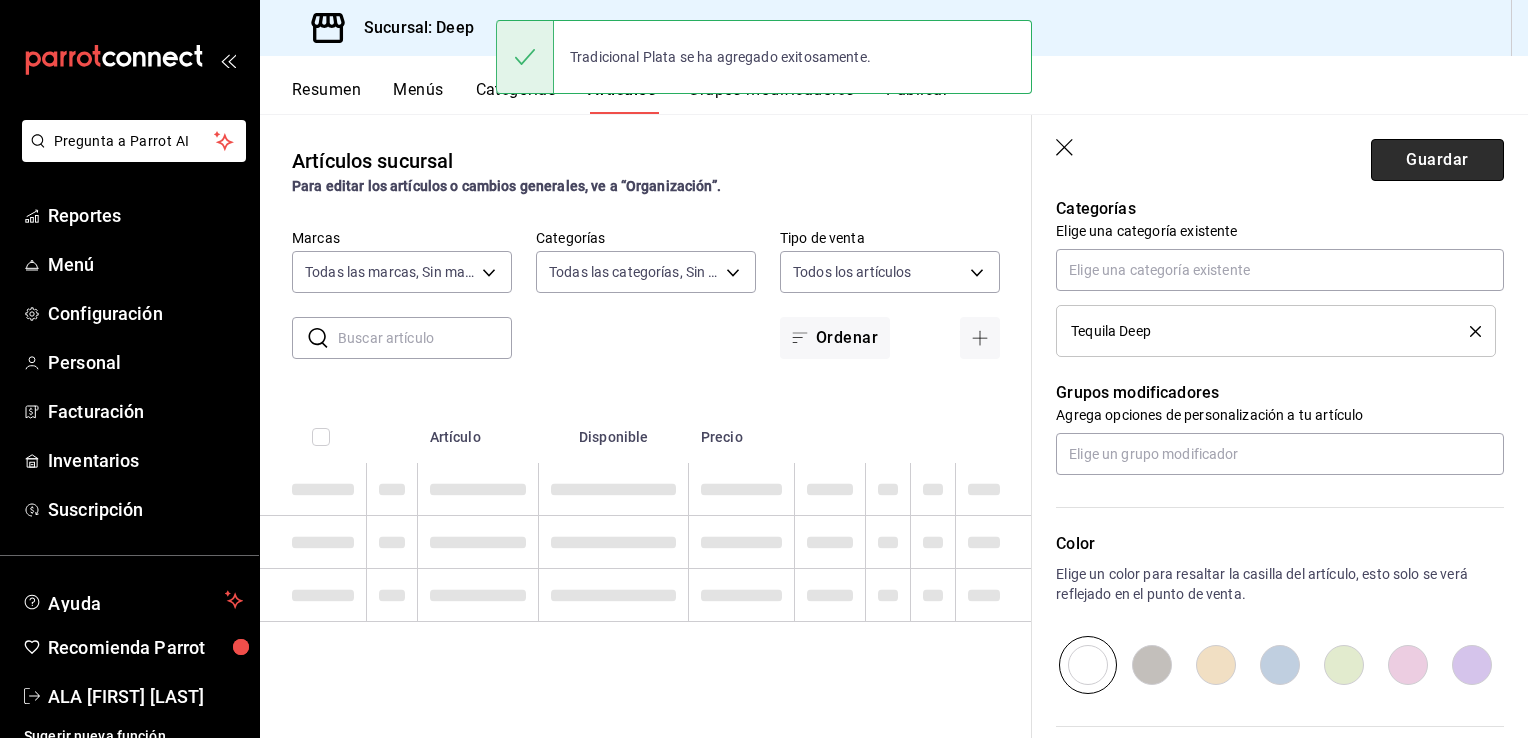 click on "Guardar" at bounding box center (1437, 160) 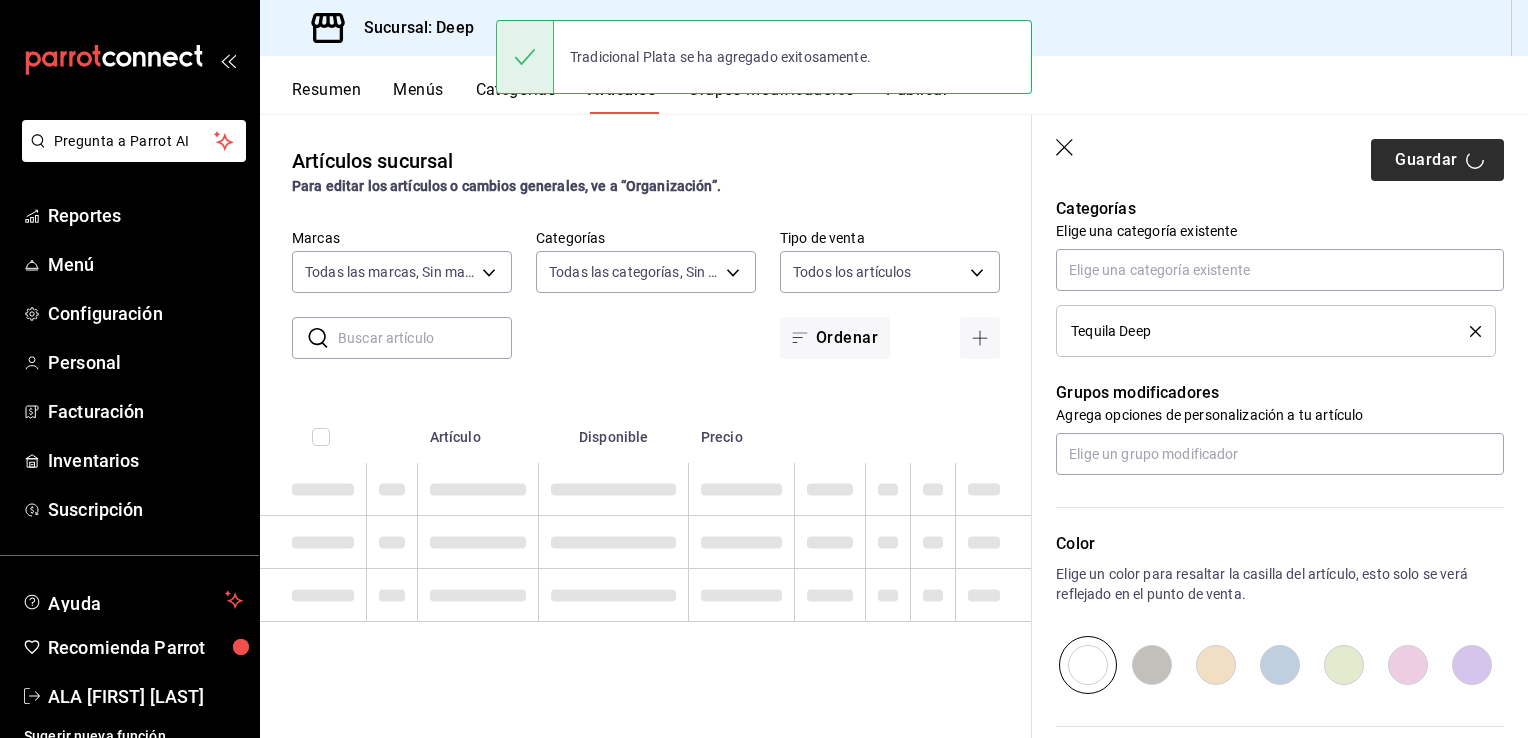 click on "Guardar" at bounding box center [1437, 160] 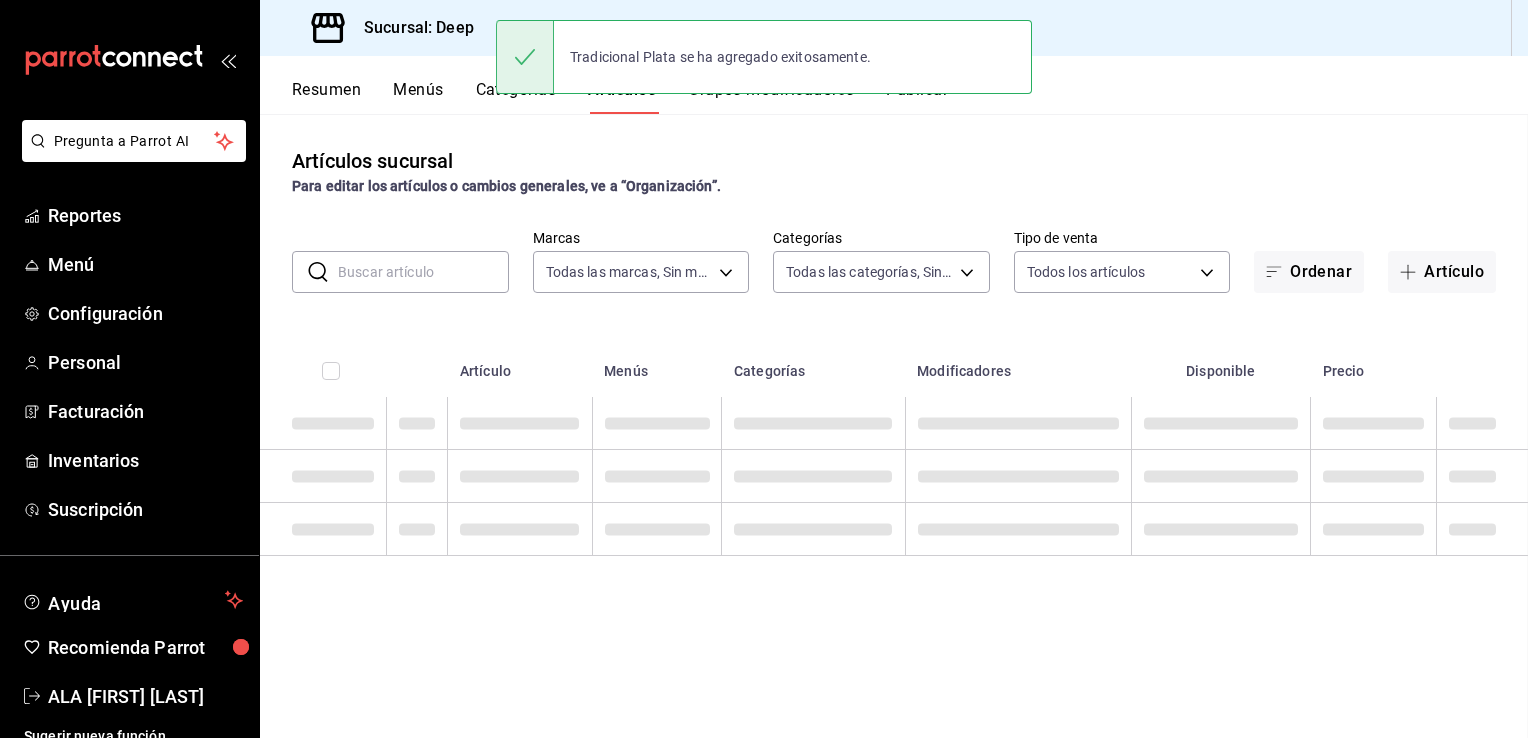 scroll, scrollTop: 0, scrollLeft: 0, axis: both 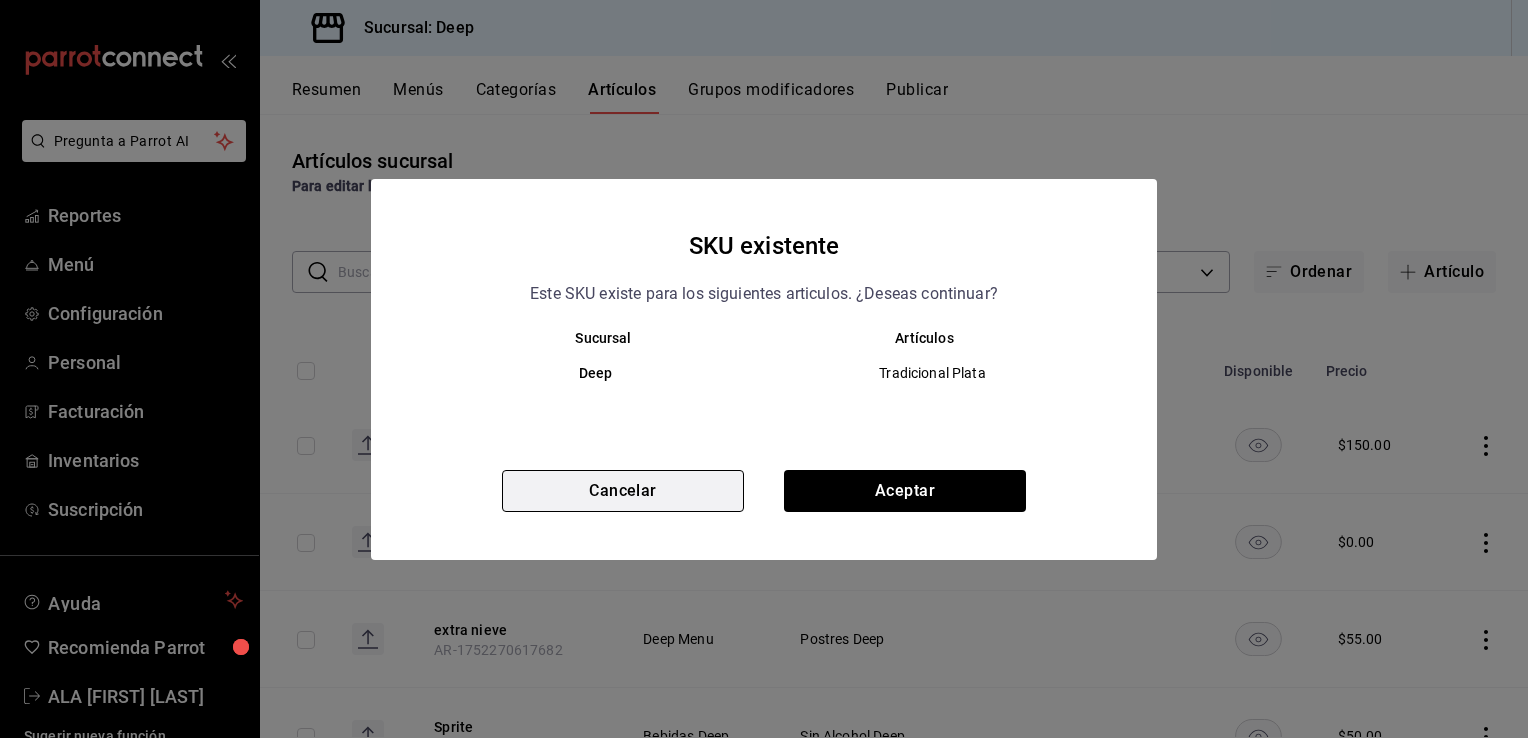 click on "Cancelar" at bounding box center [623, 491] 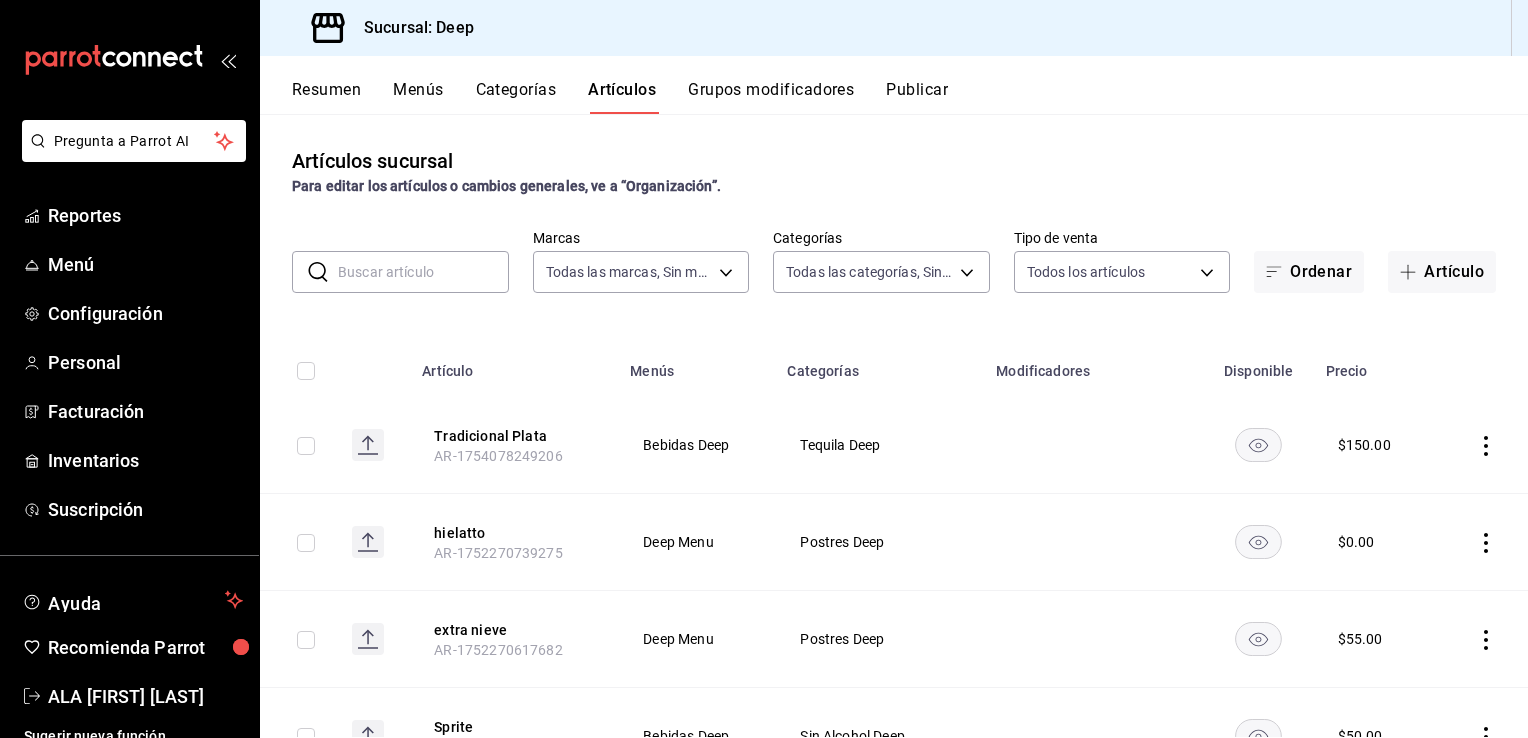click 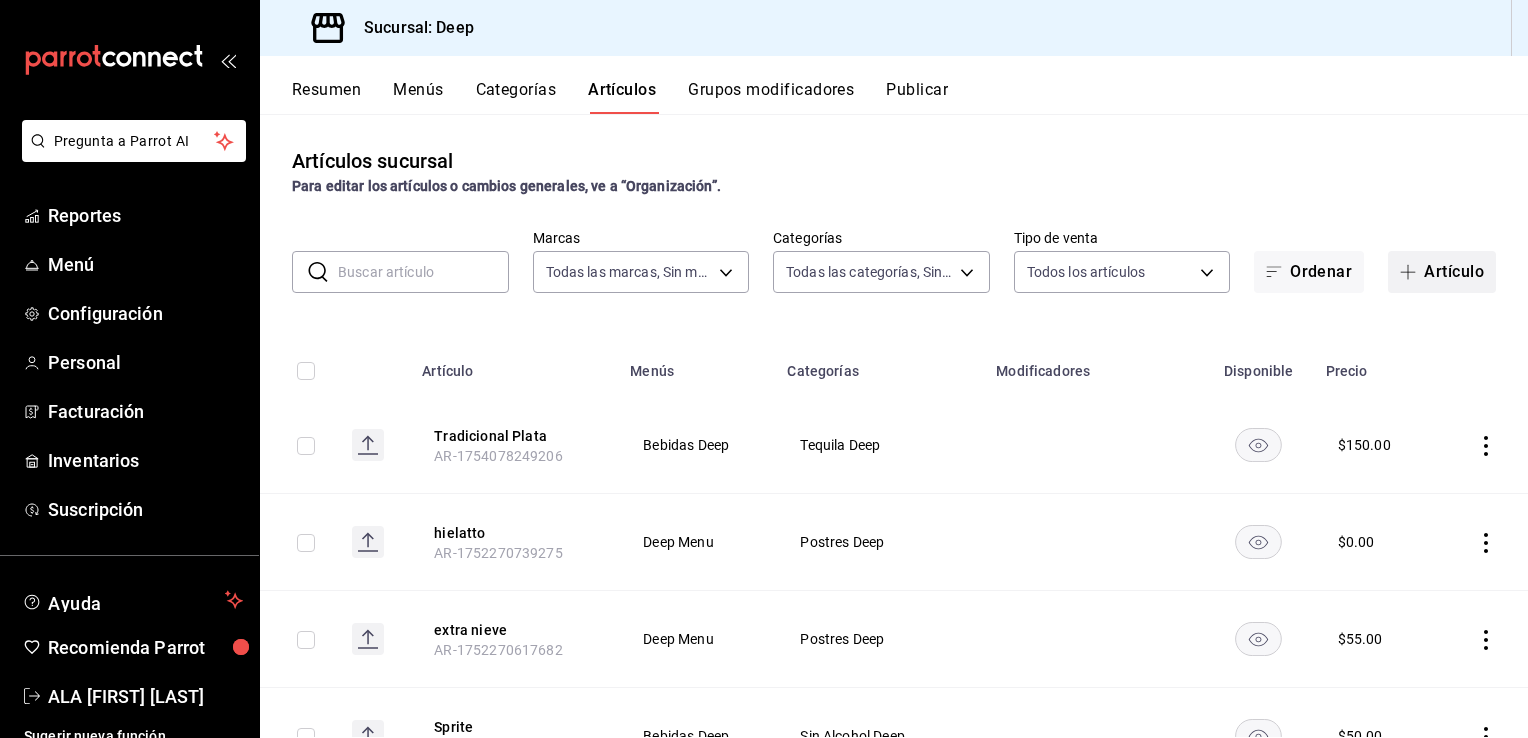 click on "Artículo" at bounding box center (1442, 272) 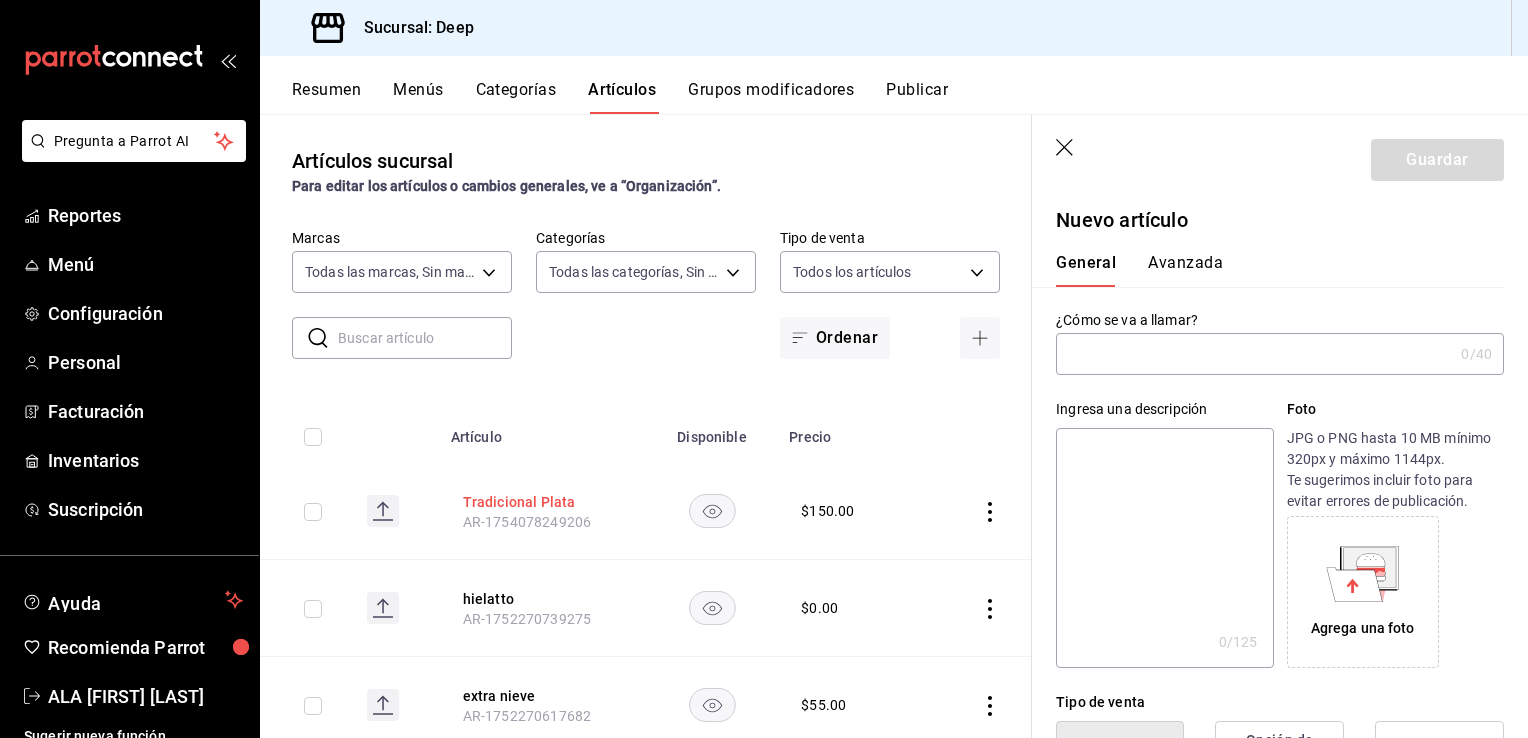 click on "Tradicional Plata" at bounding box center (543, 502) 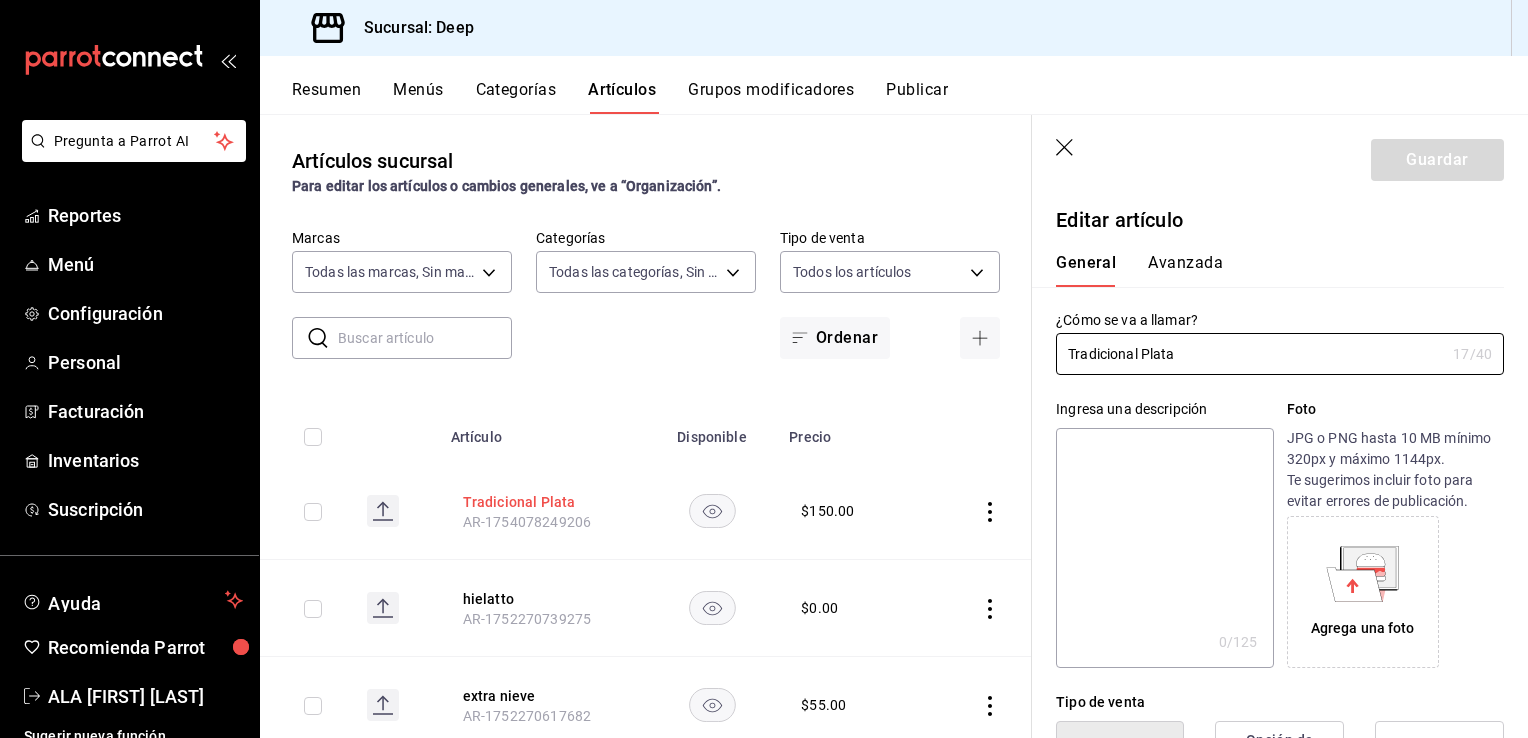 type on "$150.00" 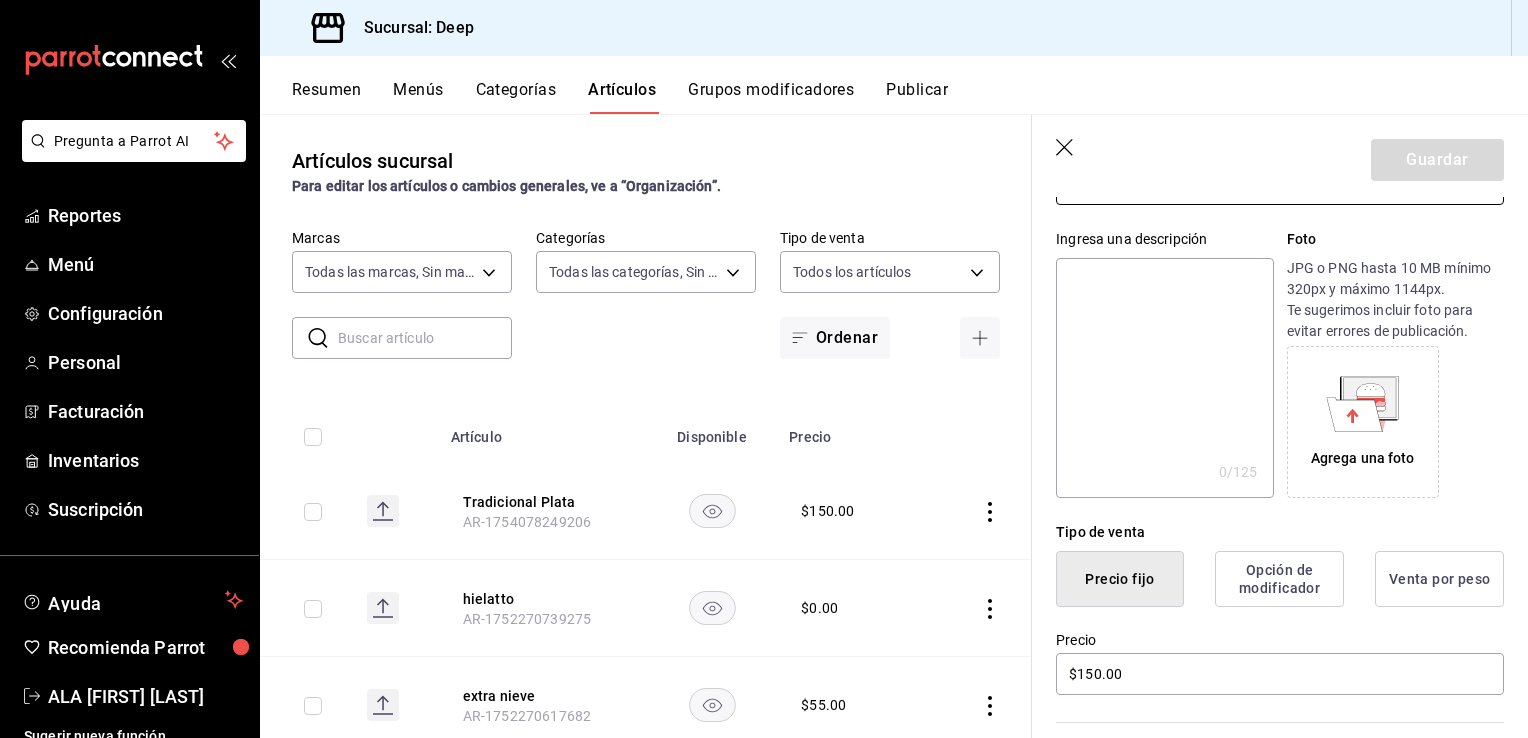 scroll, scrollTop: 200, scrollLeft: 0, axis: vertical 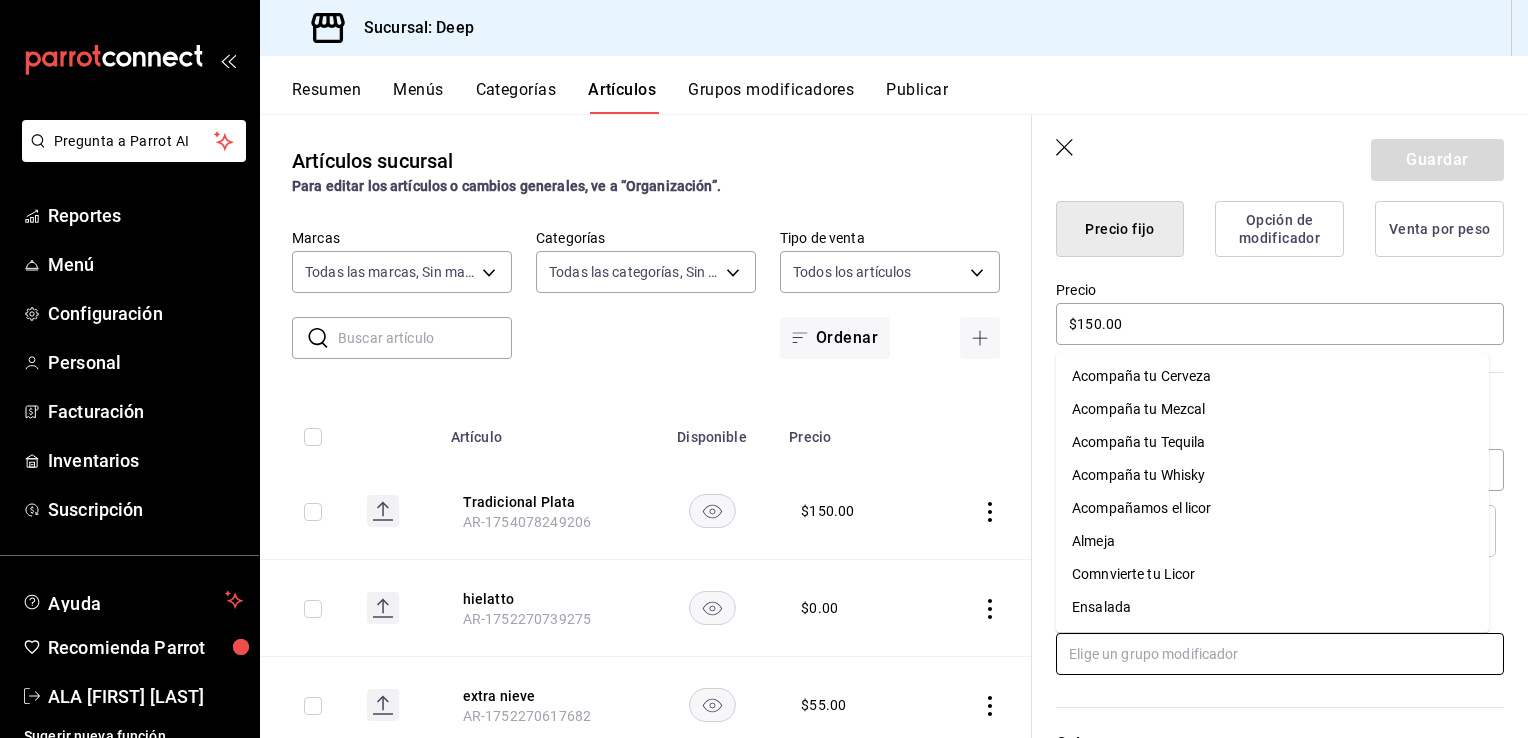 click at bounding box center (1280, 654) 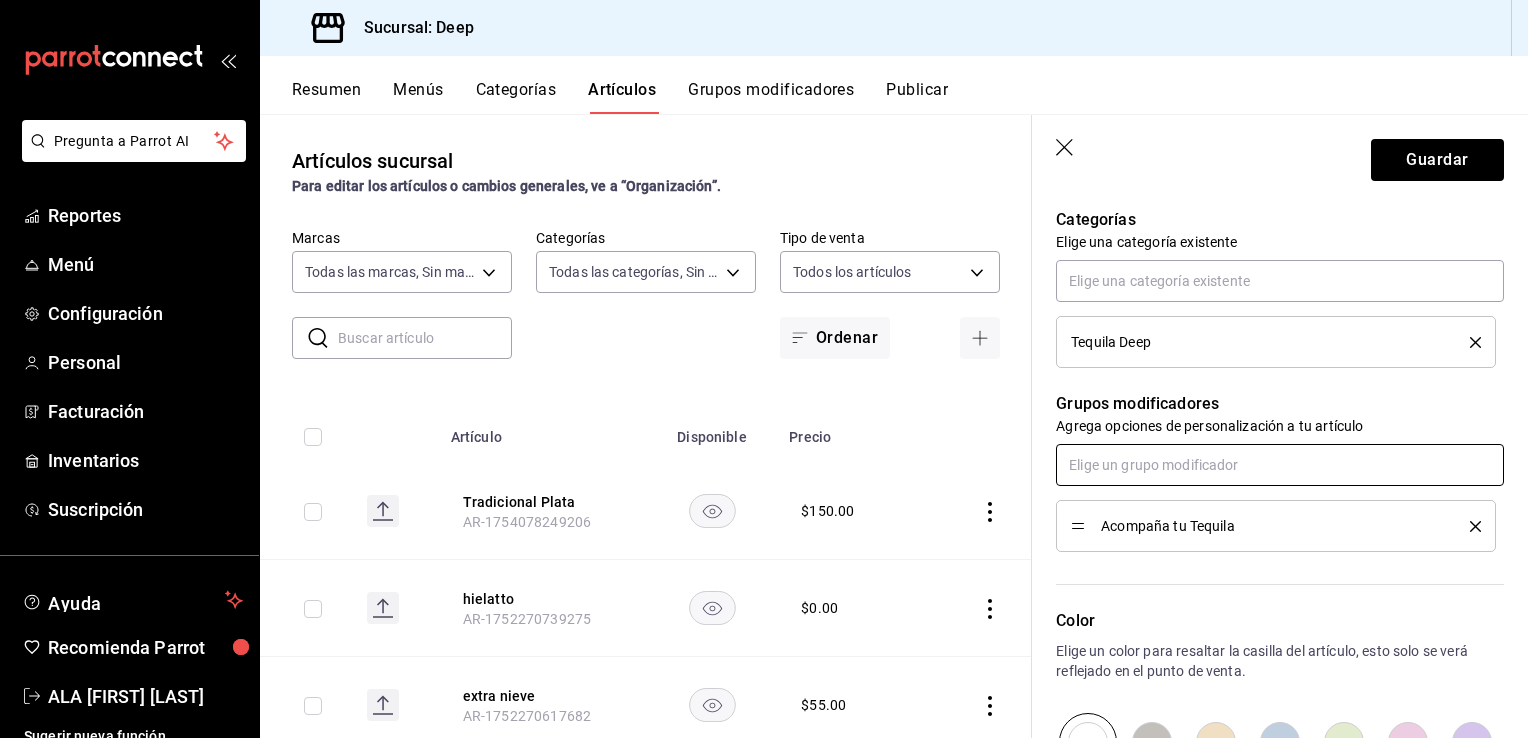 scroll, scrollTop: 720, scrollLeft: 0, axis: vertical 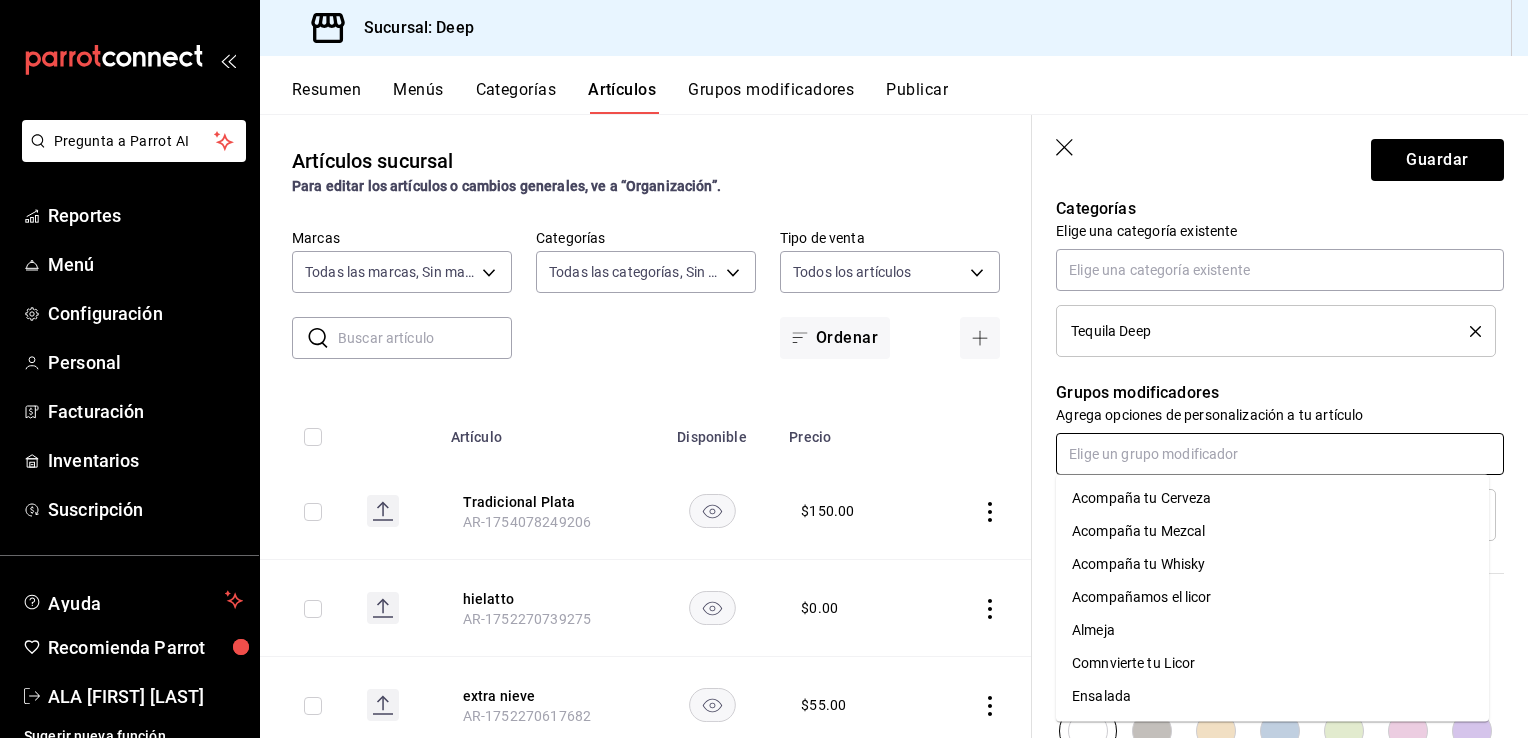 click at bounding box center [1280, 454] 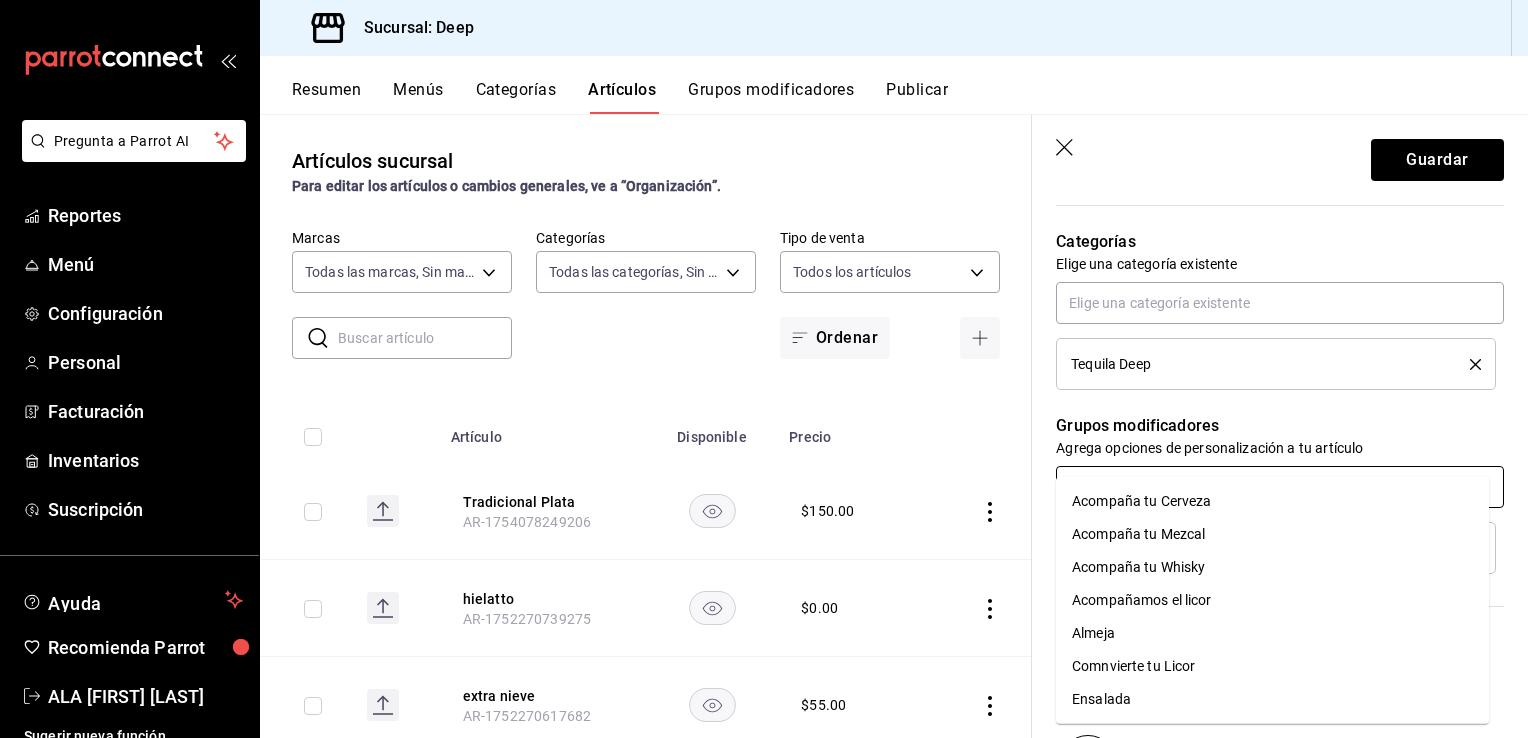 scroll, scrollTop: 680, scrollLeft: 0, axis: vertical 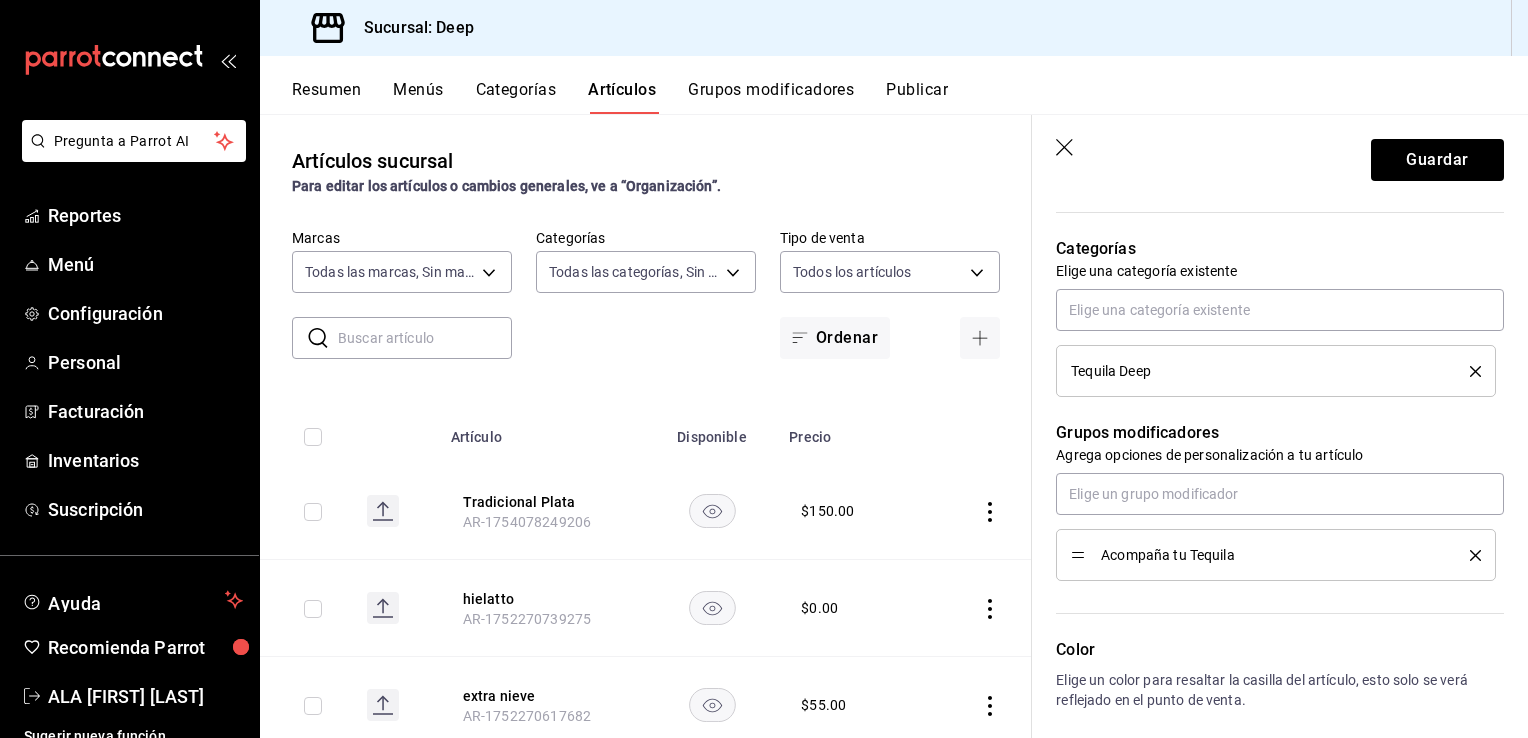 click 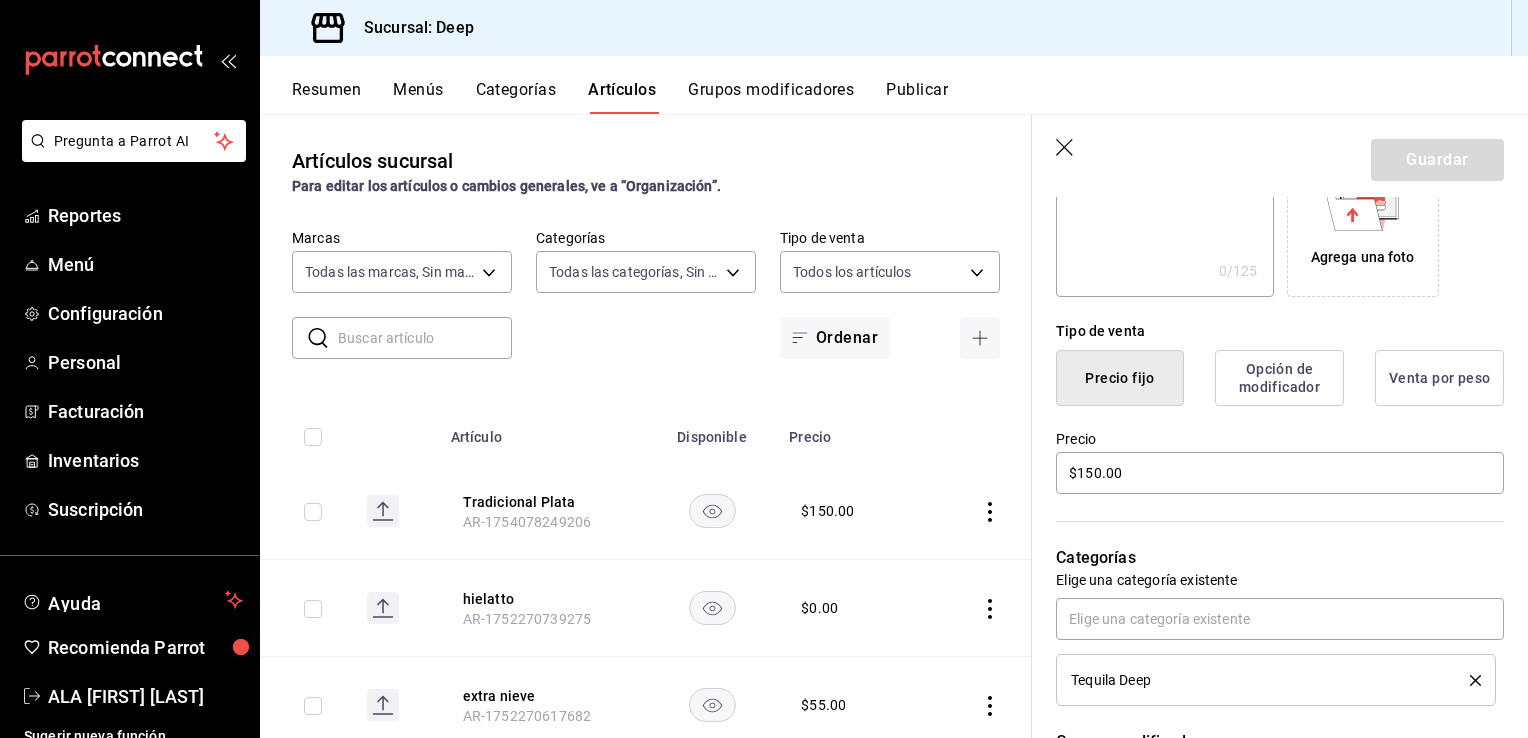 scroll, scrollTop: 363, scrollLeft: 0, axis: vertical 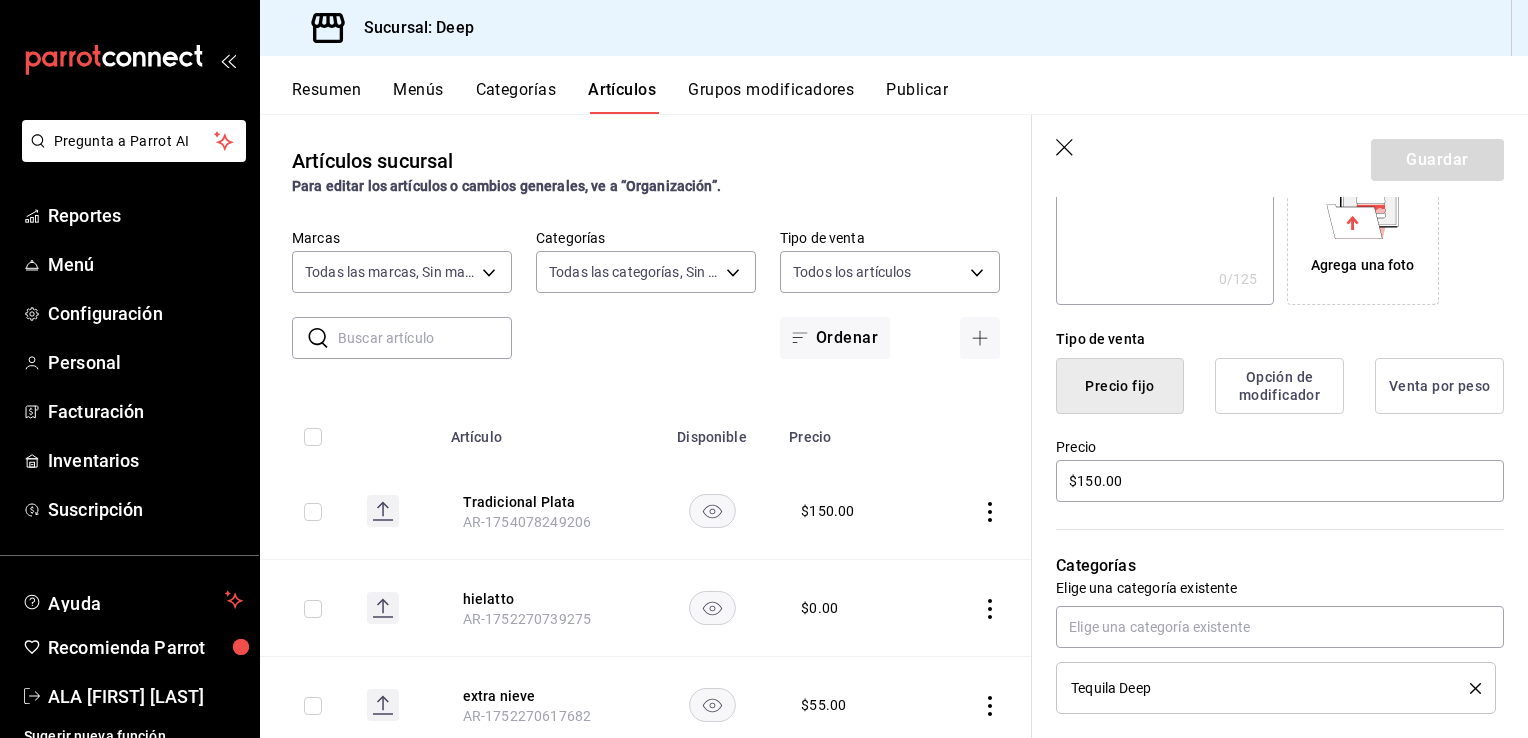 click on "Opción de modificador" at bounding box center (1279, 386) 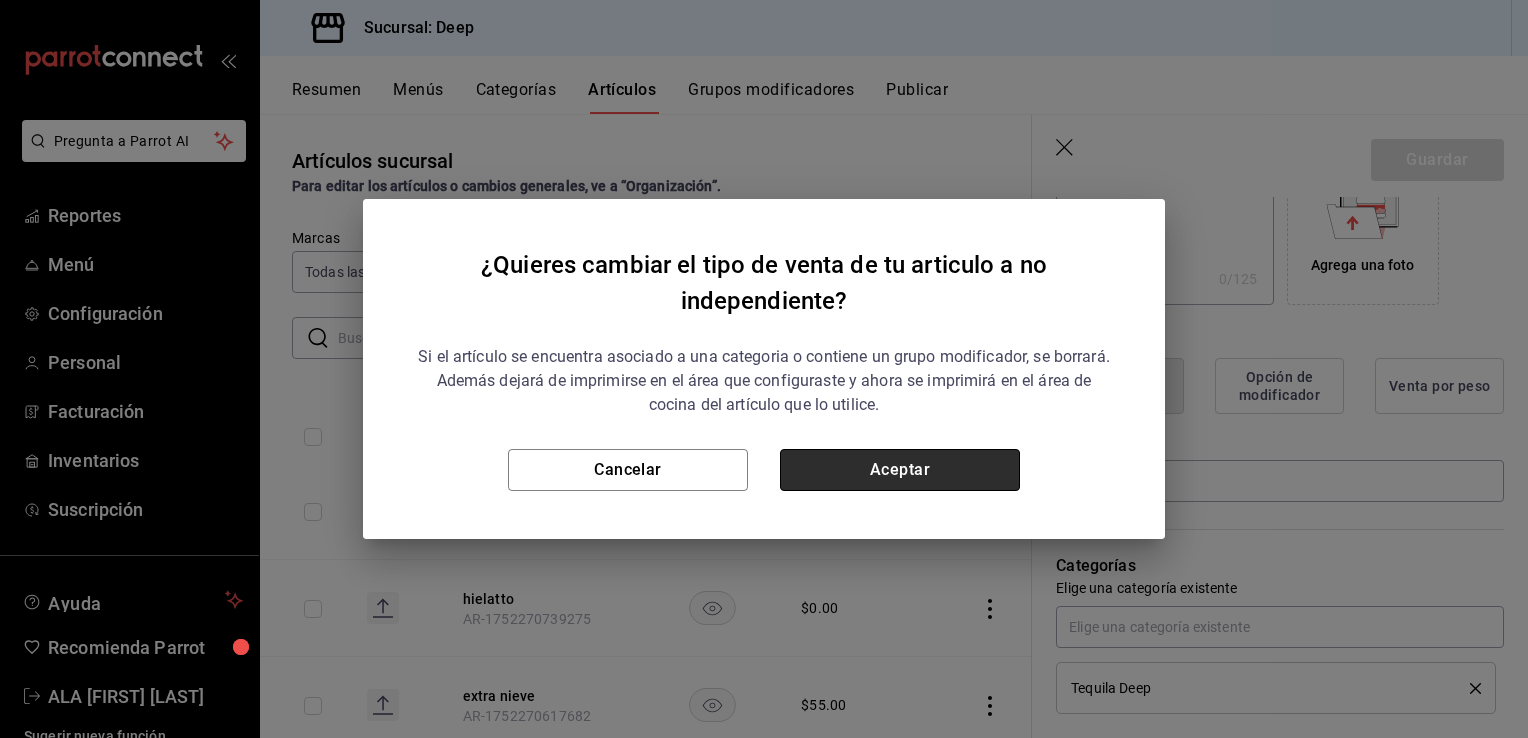 click on "Aceptar" at bounding box center [900, 470] 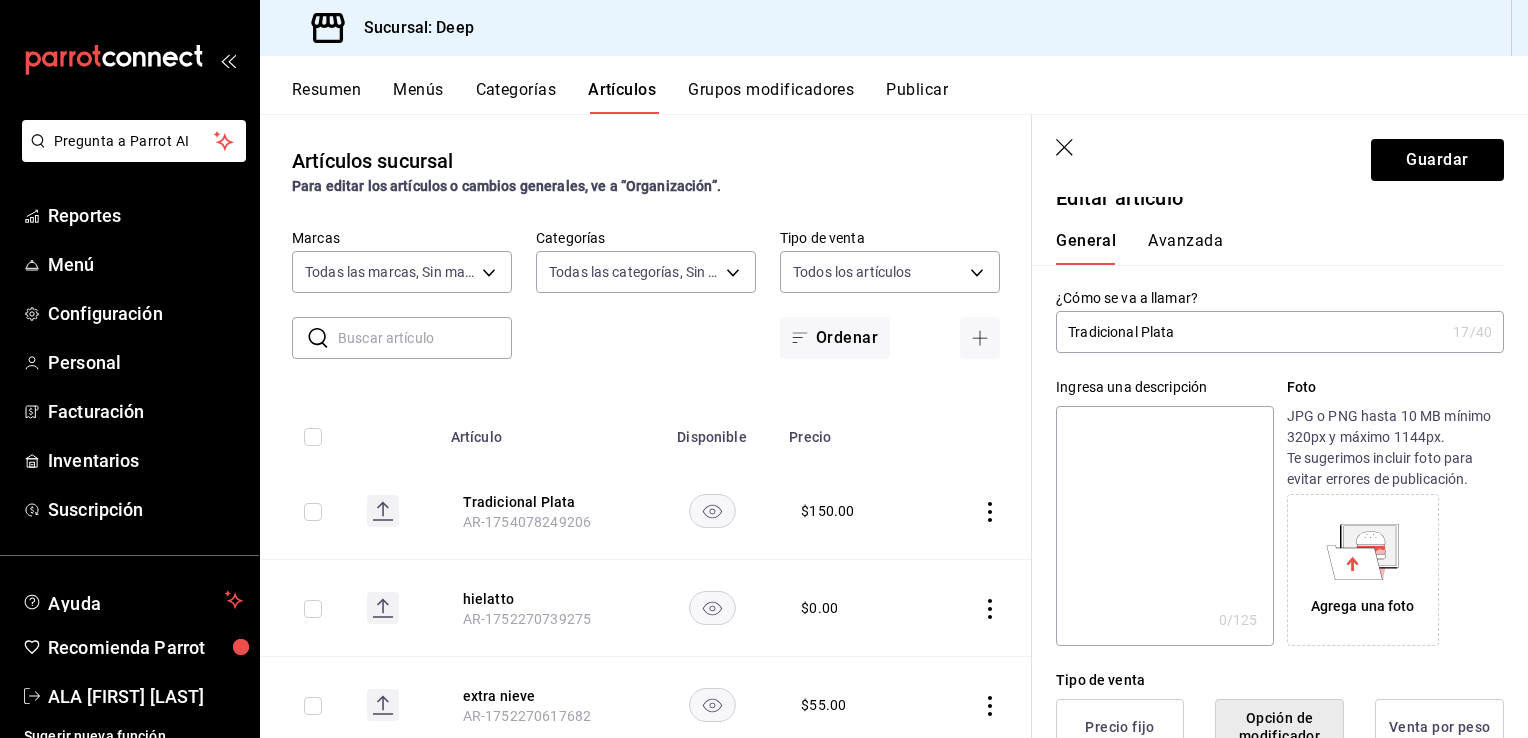 scroll, scrollTop: 0, scrollLeft: 0, axis: both 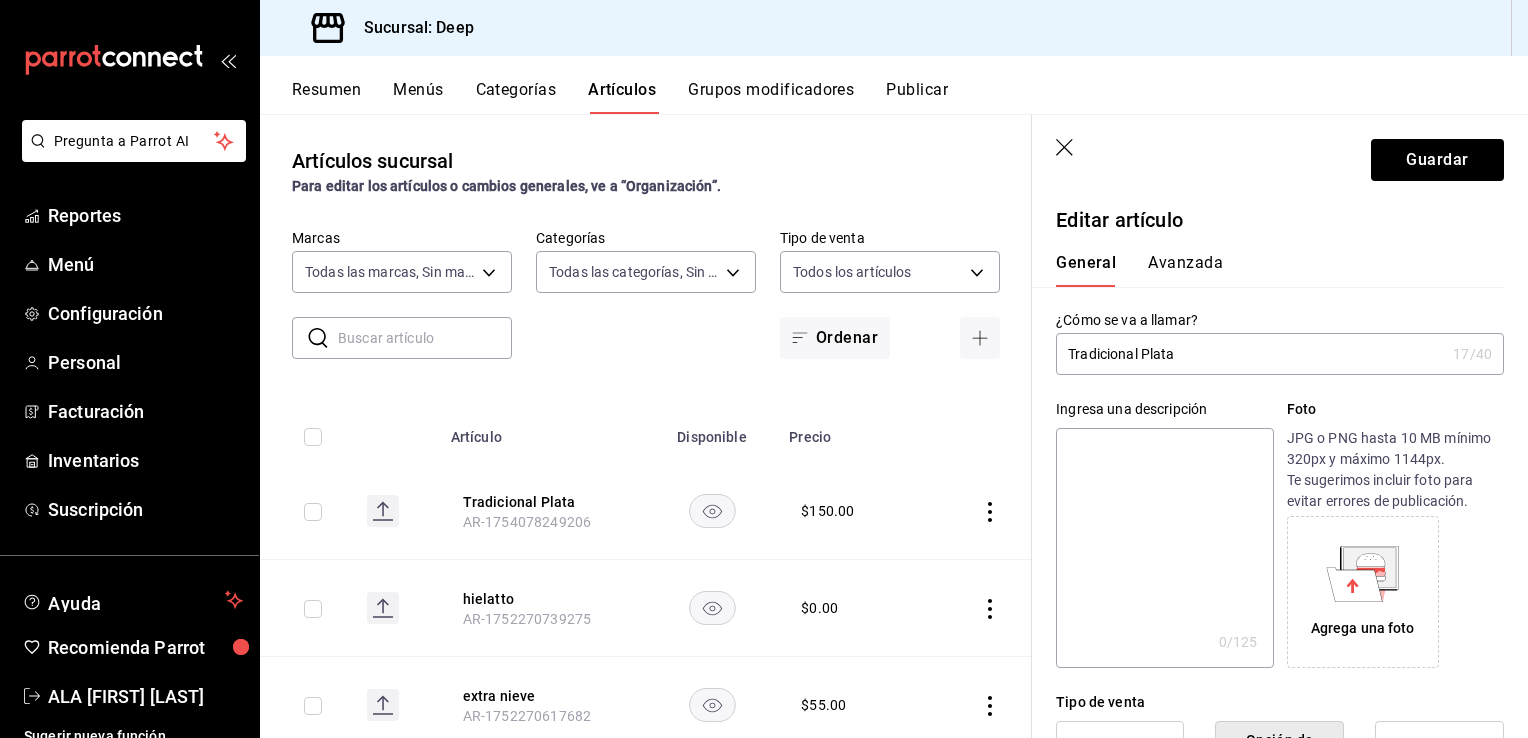 click on "Avanzada" at bounding box center [1185, 270] 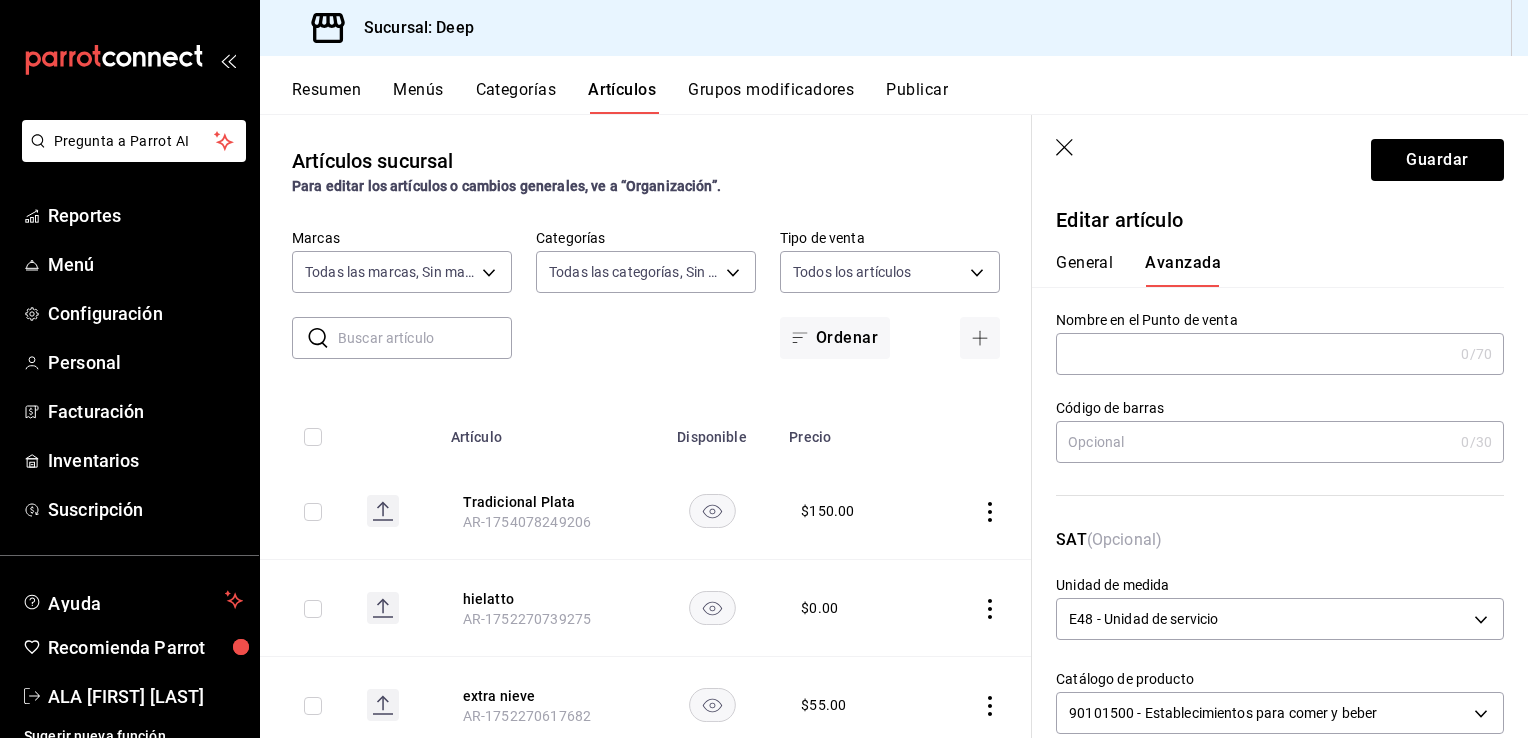 click on "General" at bounding box center (1084, 270) 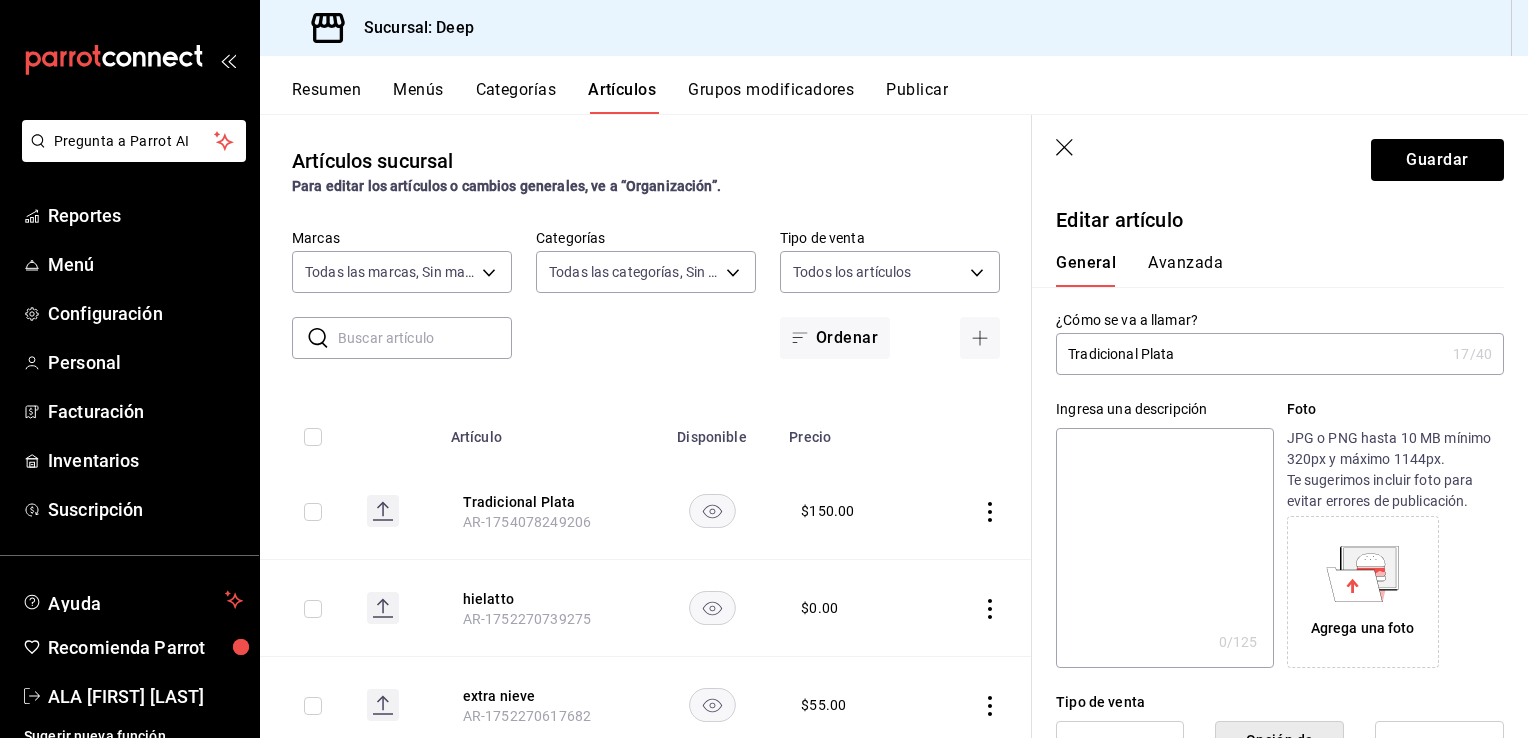click on "AR-1754078249206" at bounding box center [527, 522] 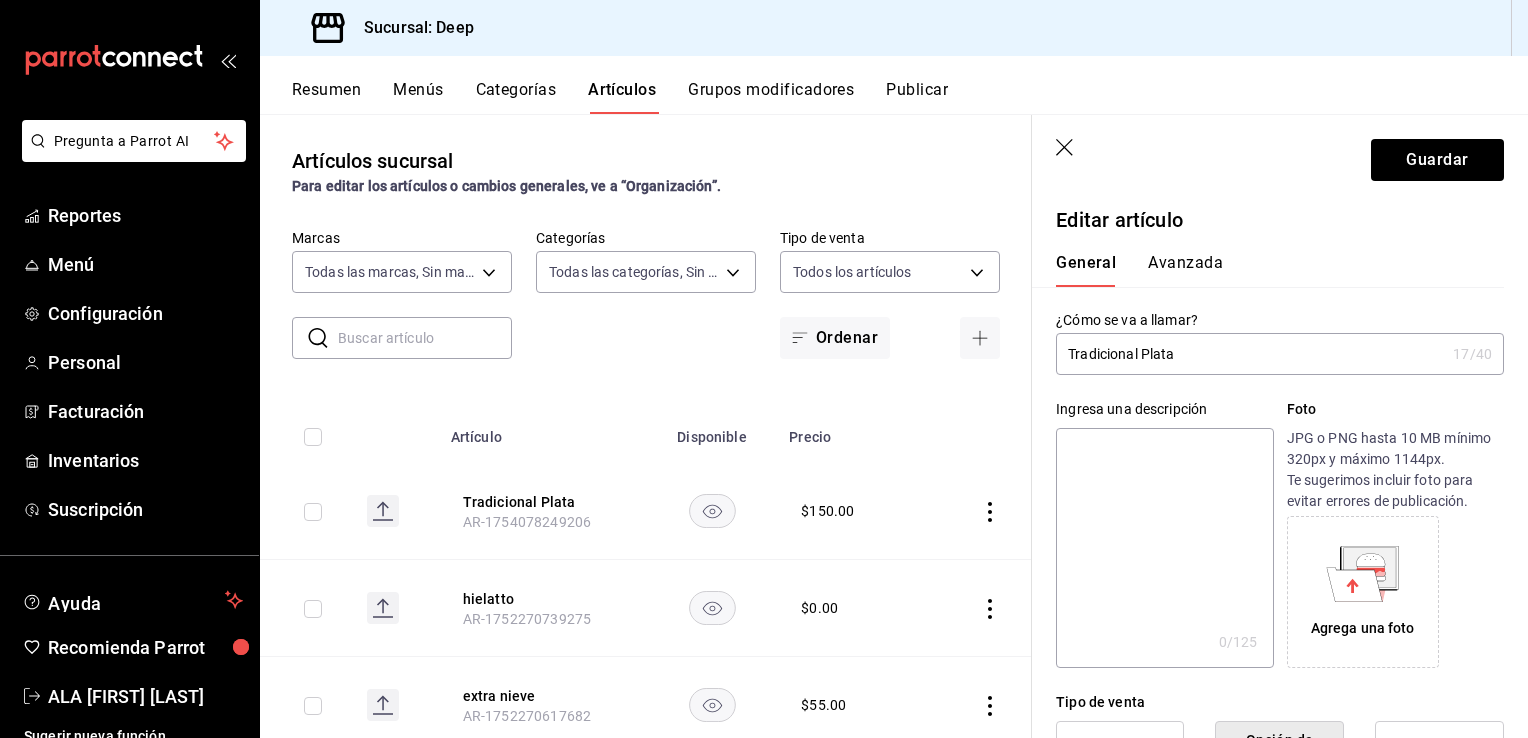click 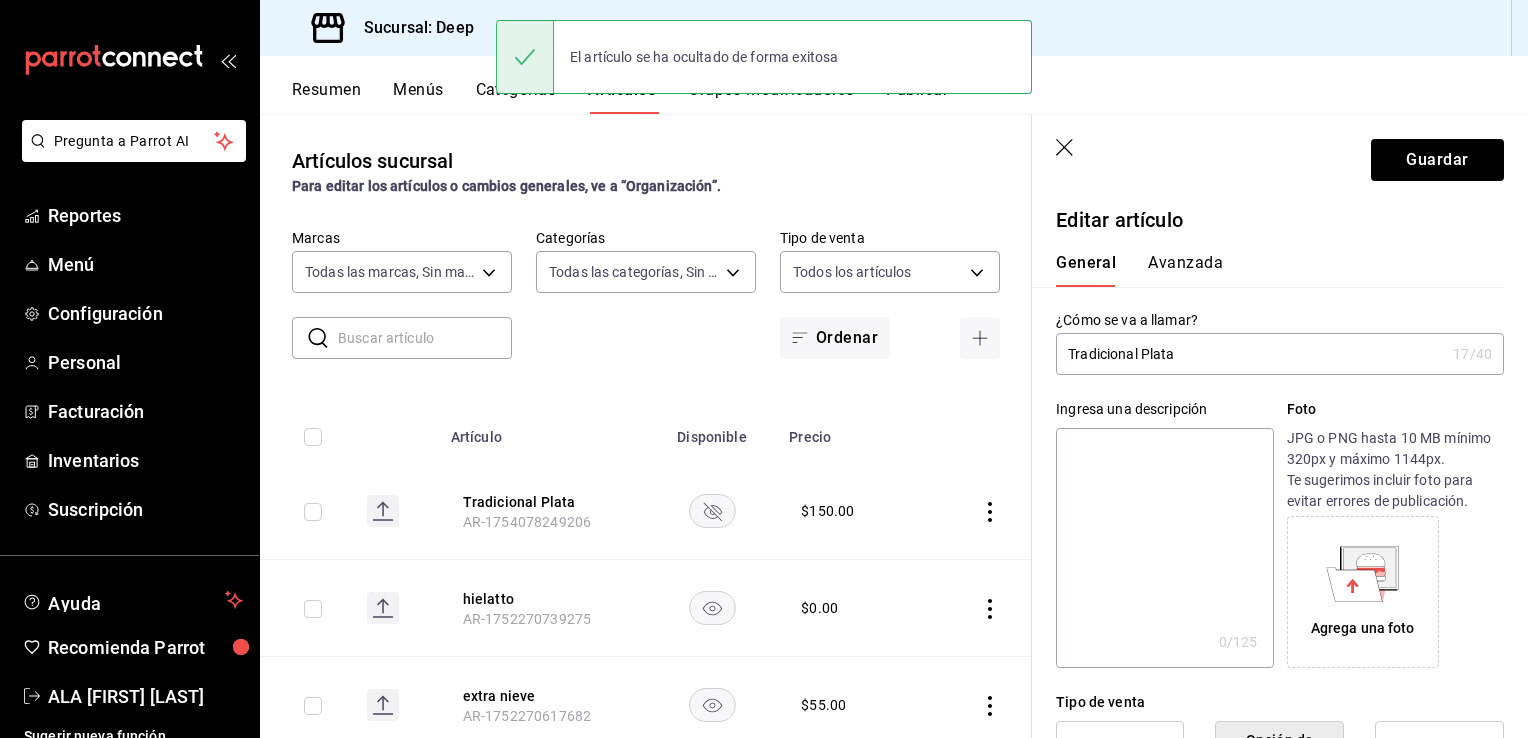 click 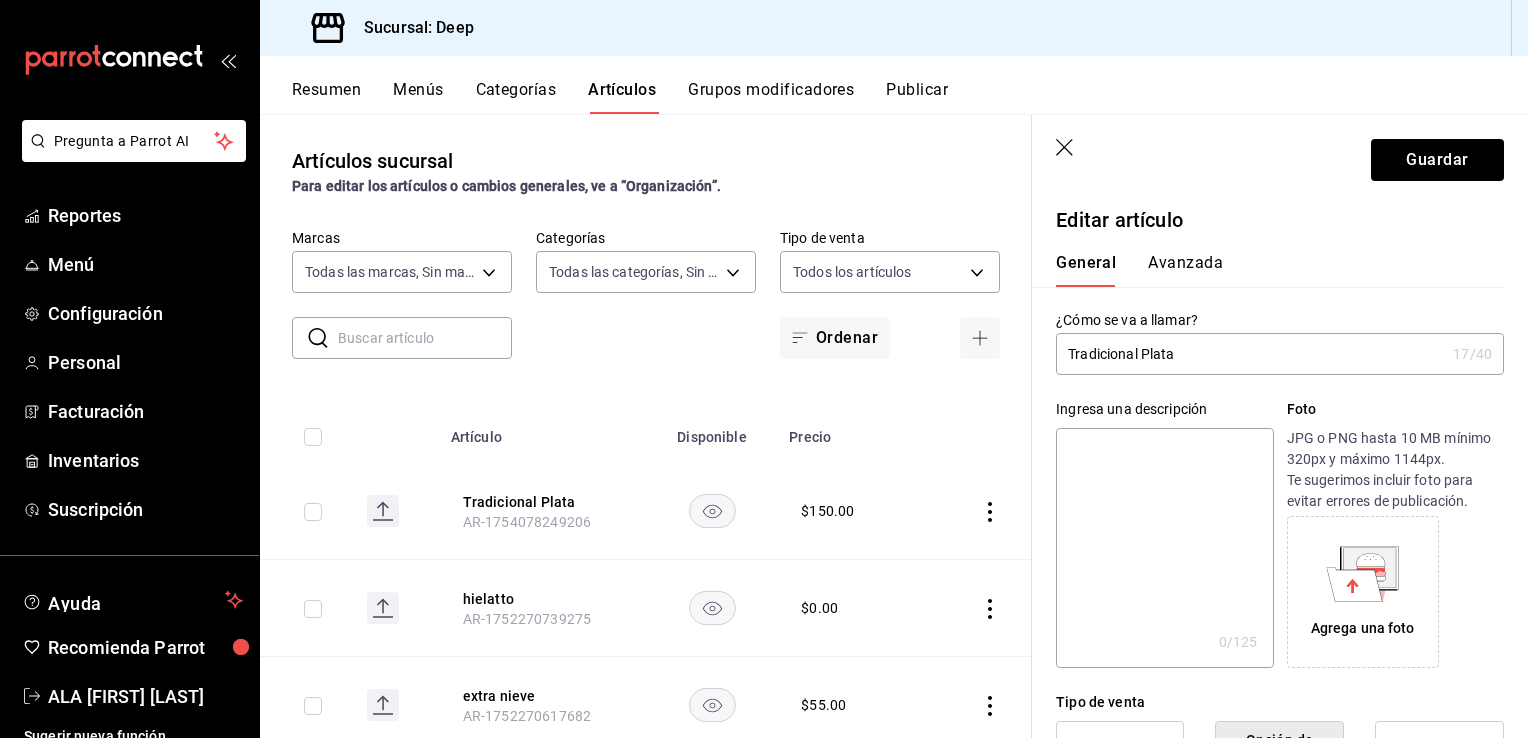 click 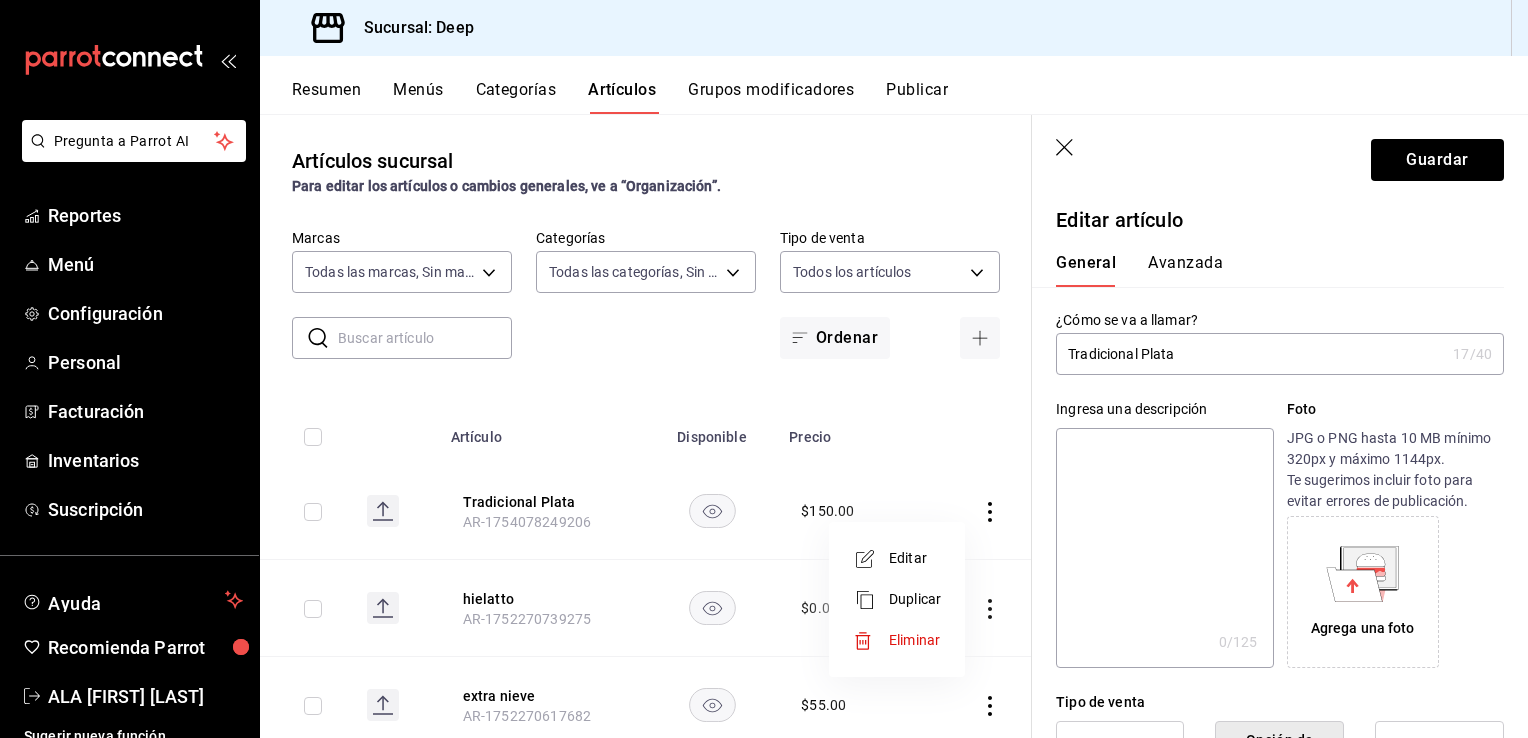 click on "Editar" at bounding box center [915, 558] 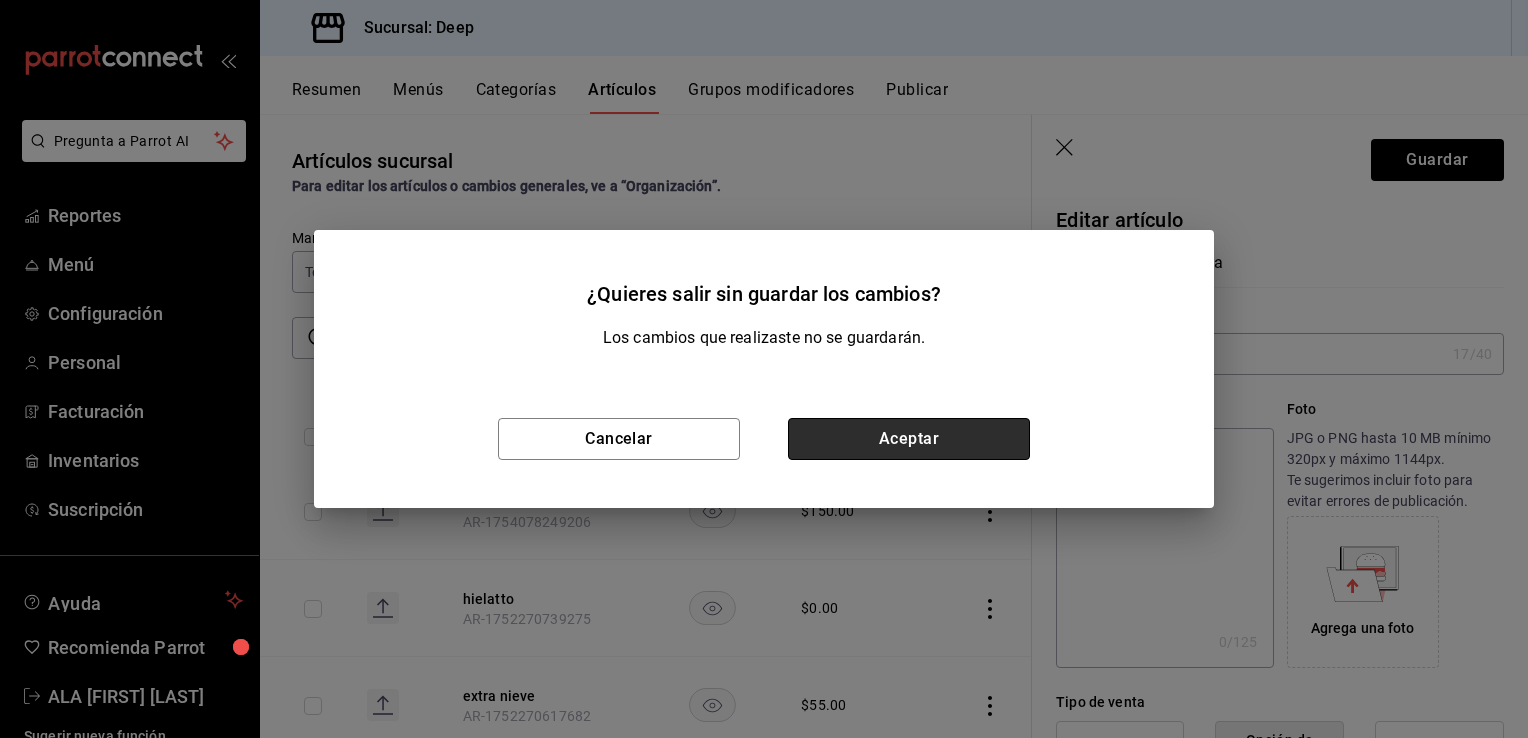 click on "Aceptar" at bounding box center (909, 439) 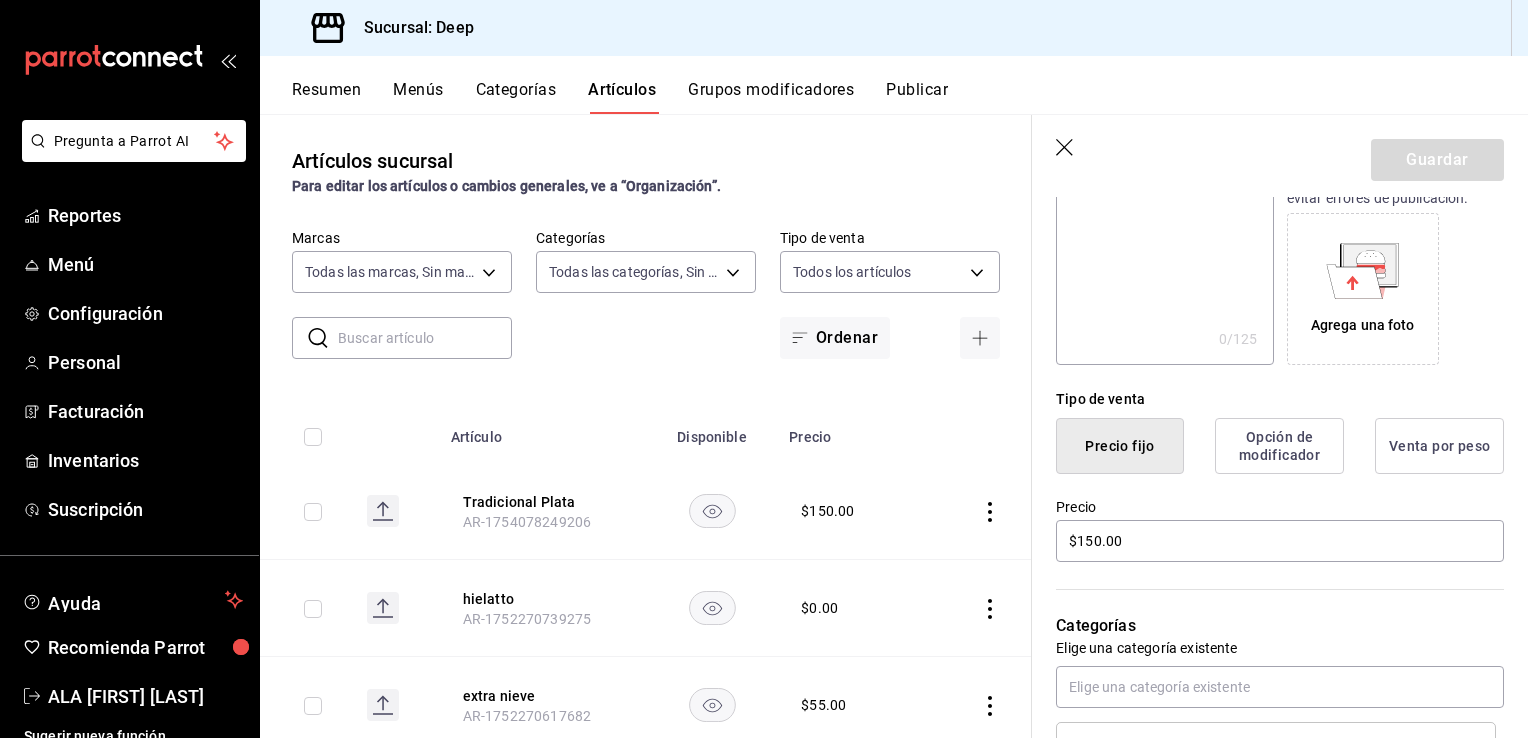 scroll, scrollTop: 309, scrollLeft: 0, axis: vertical 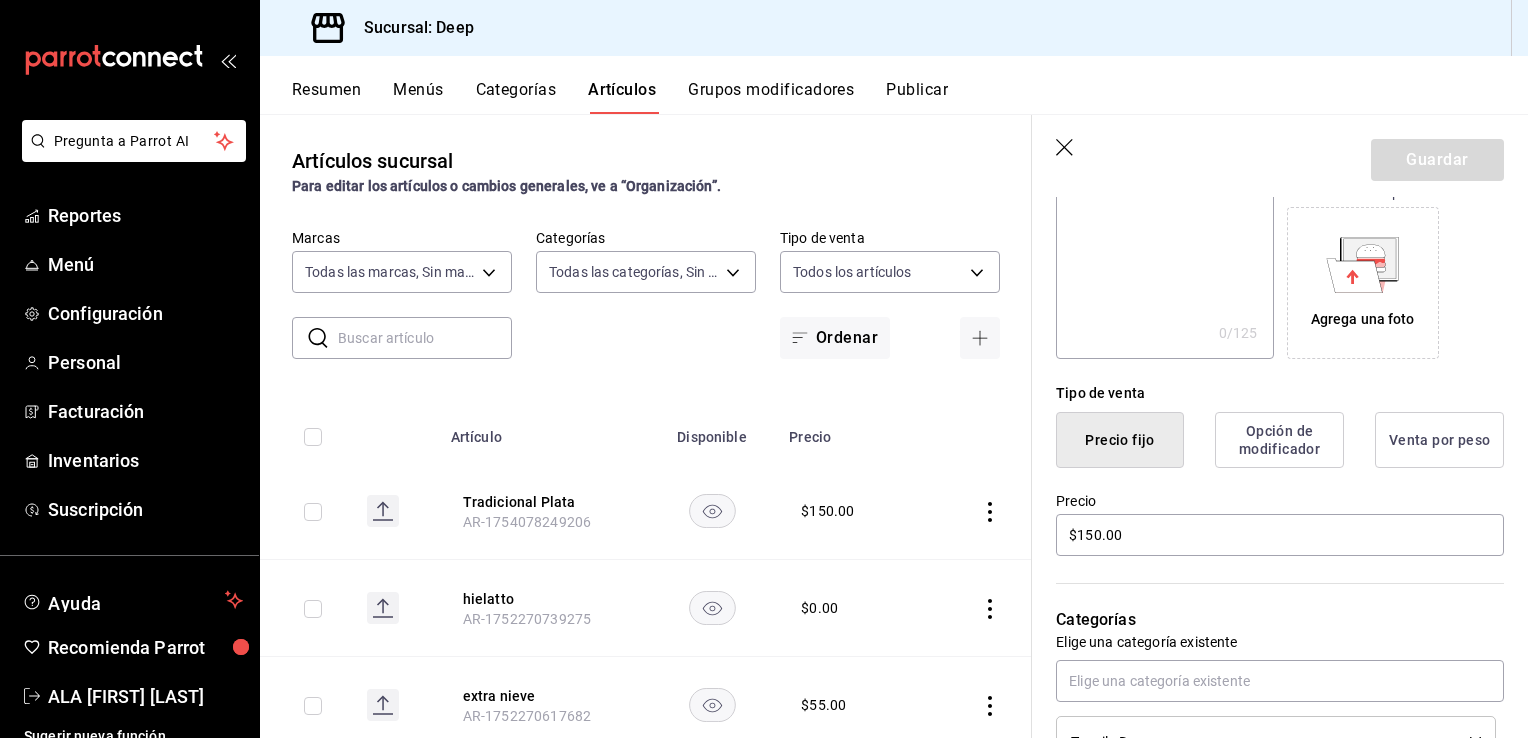 click on "Opción de modificador" at bounding box center (1279, 440) 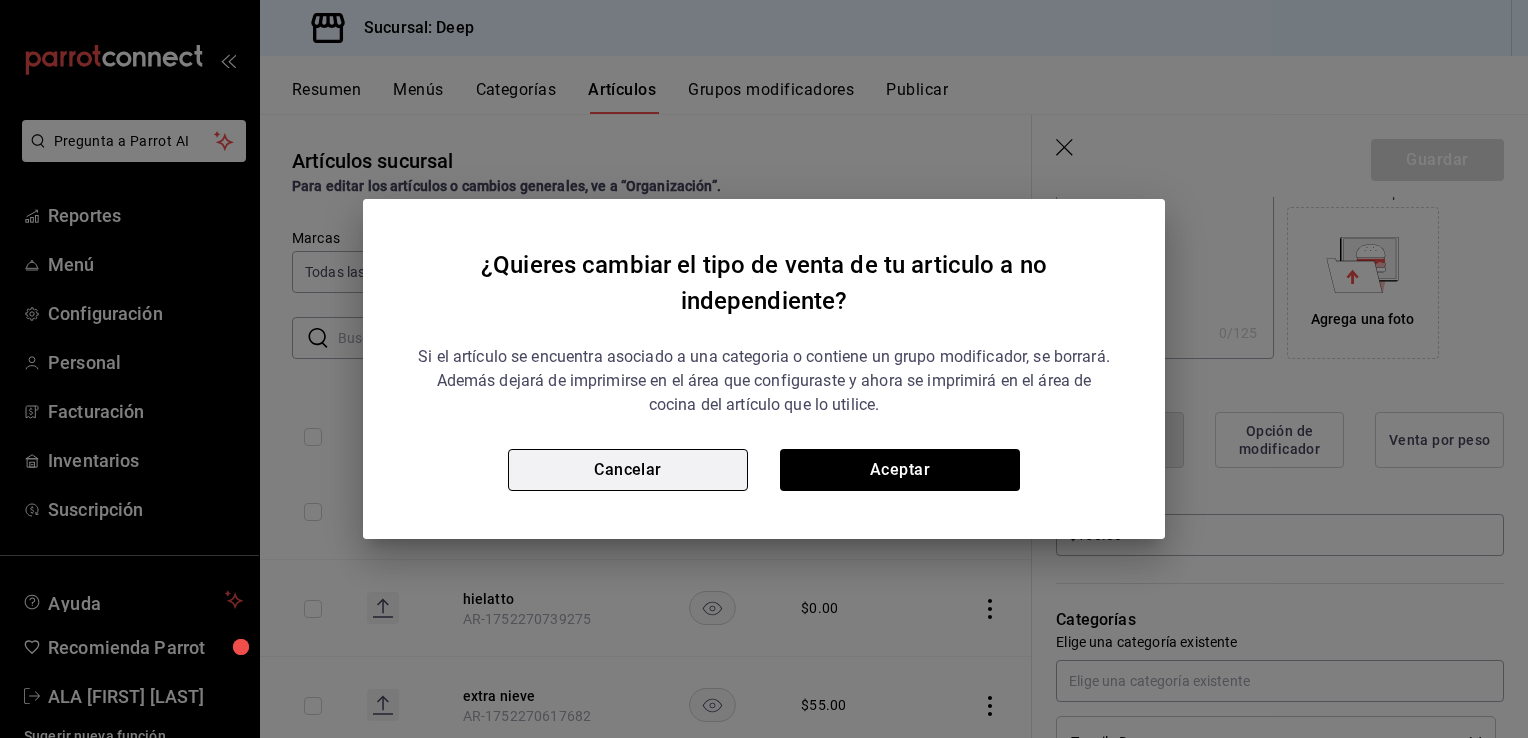 click on "Cancelar" at bounding box center [628, 470] 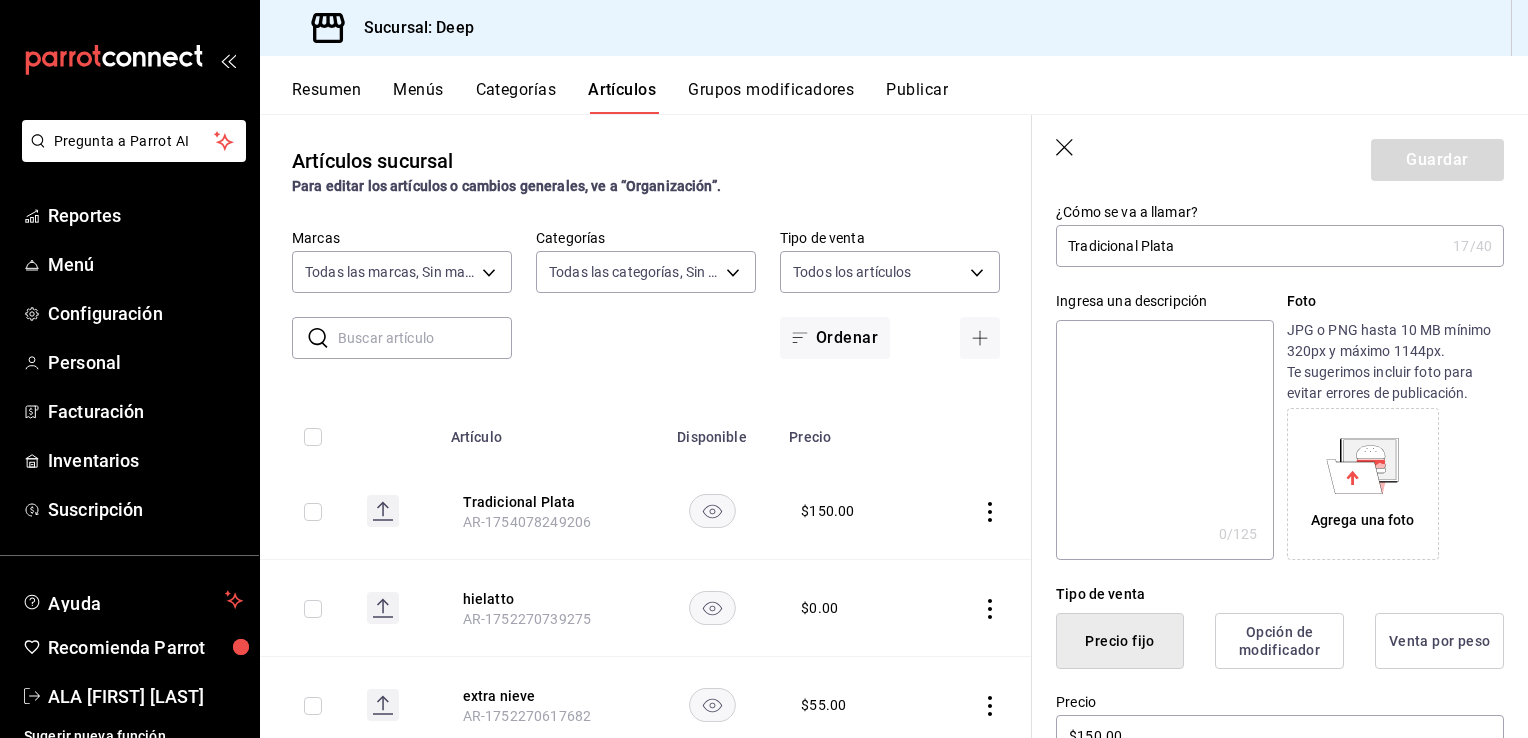 scroll, scrollTop: 108, scrollLeft: 0, axis: vertical 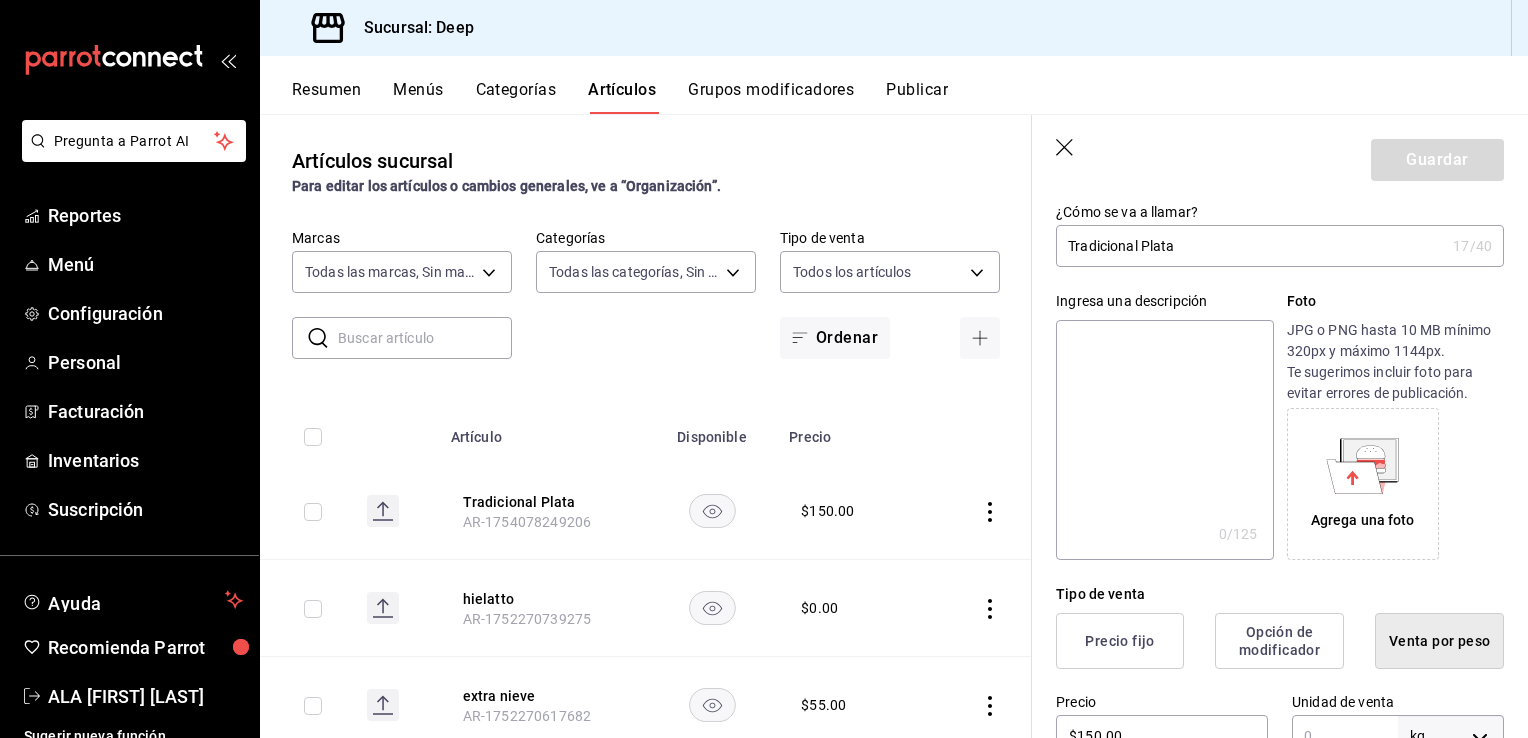 drag, startPoint x: 1392, startPoint y: 647, endPoint x: 1523, endPoint y: 722, distance: 150.95032 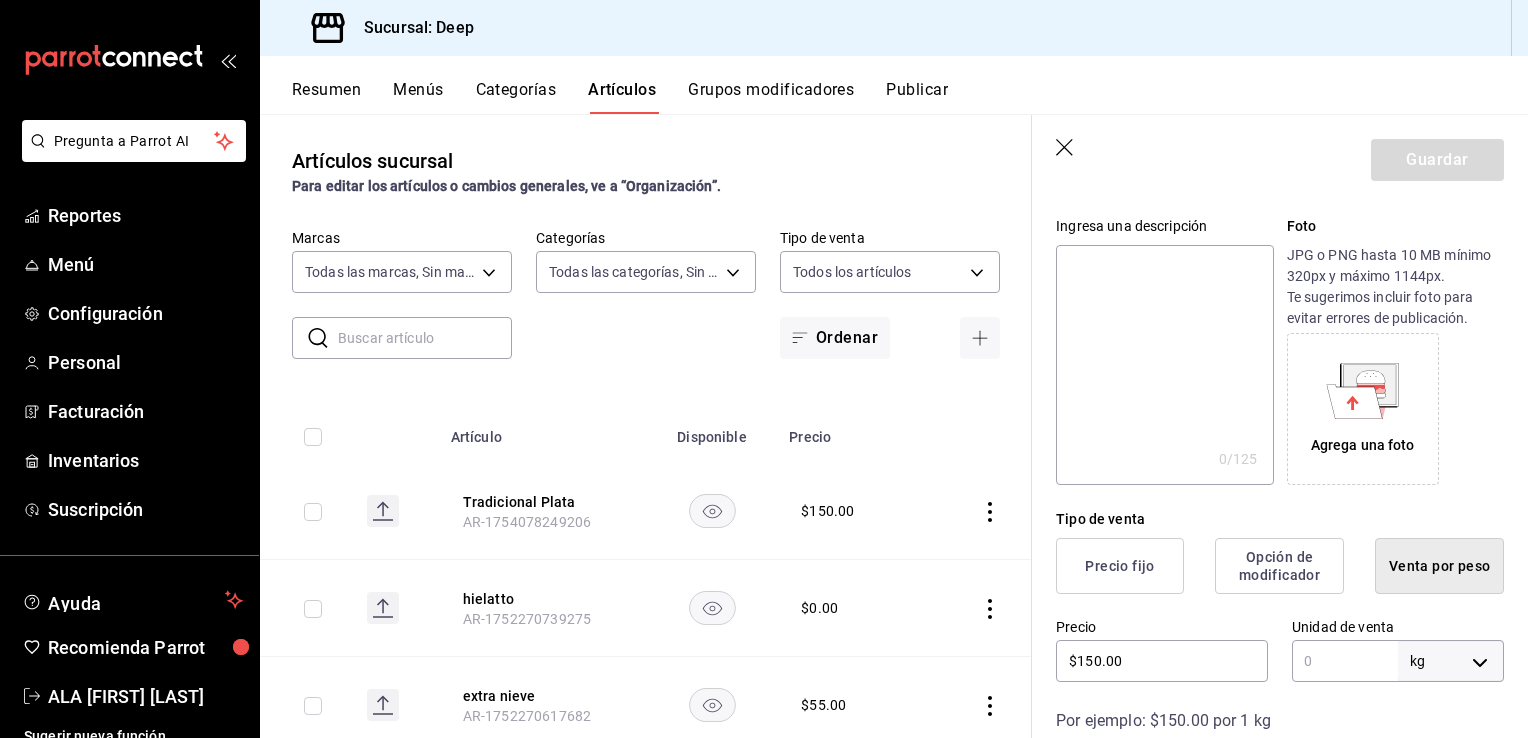 scroll, scrollTop: 188, scrollLeft: 0, axis: vertical 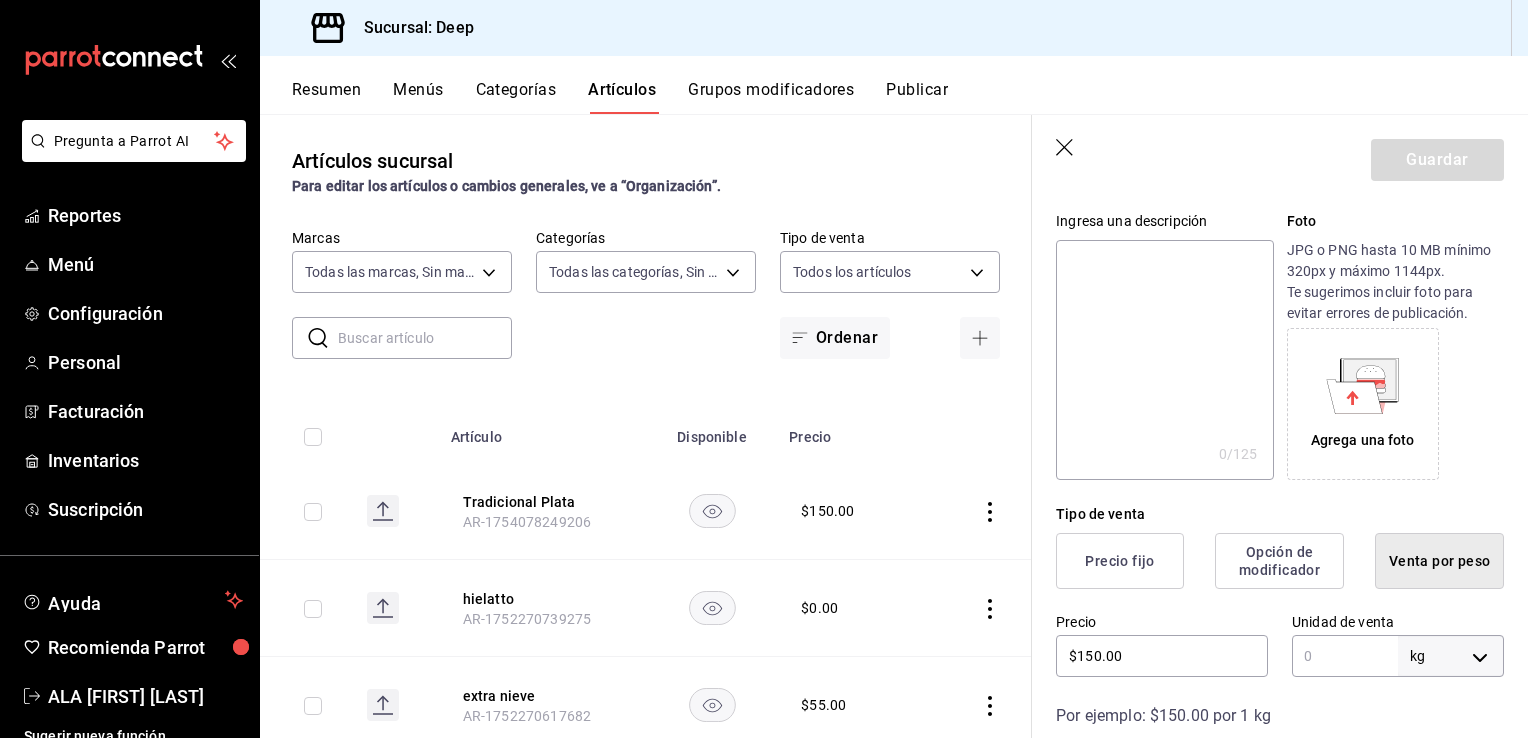 click on "Precio fijo" at bounding box center (1120, 561) 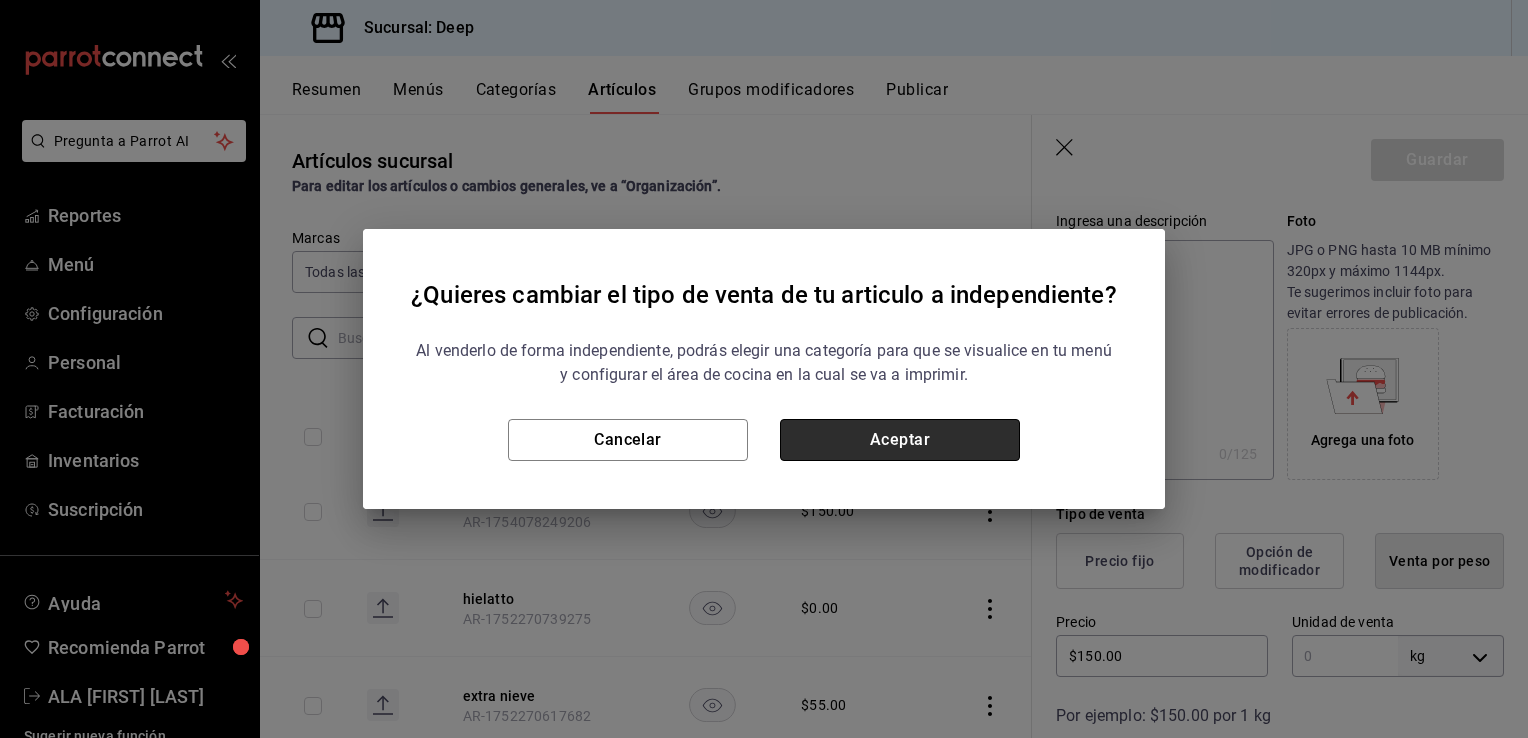 click on "Aceptar" at bounding box center [900, 440] 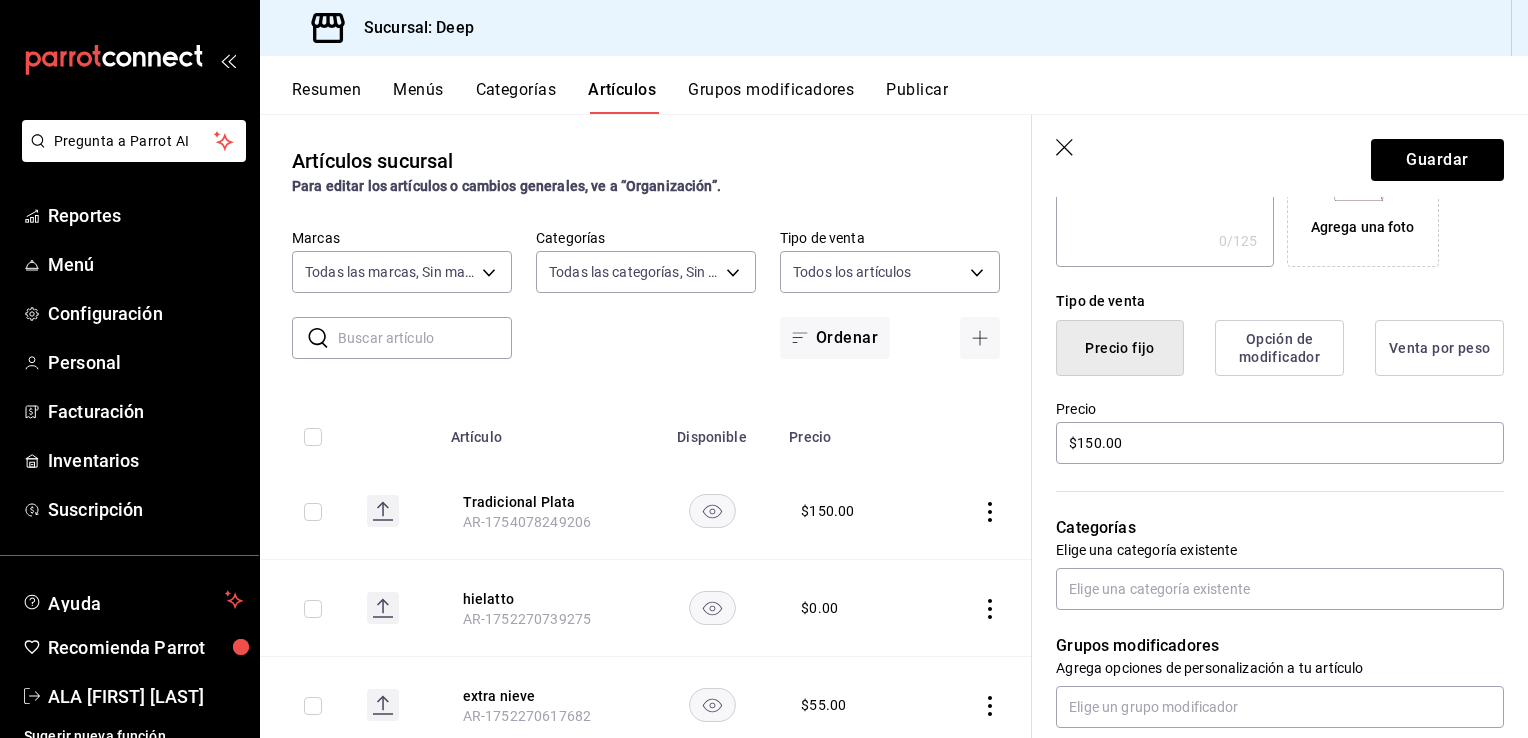 scroll, scrollTop: 428, scrollLeft: 0, axis: vertical 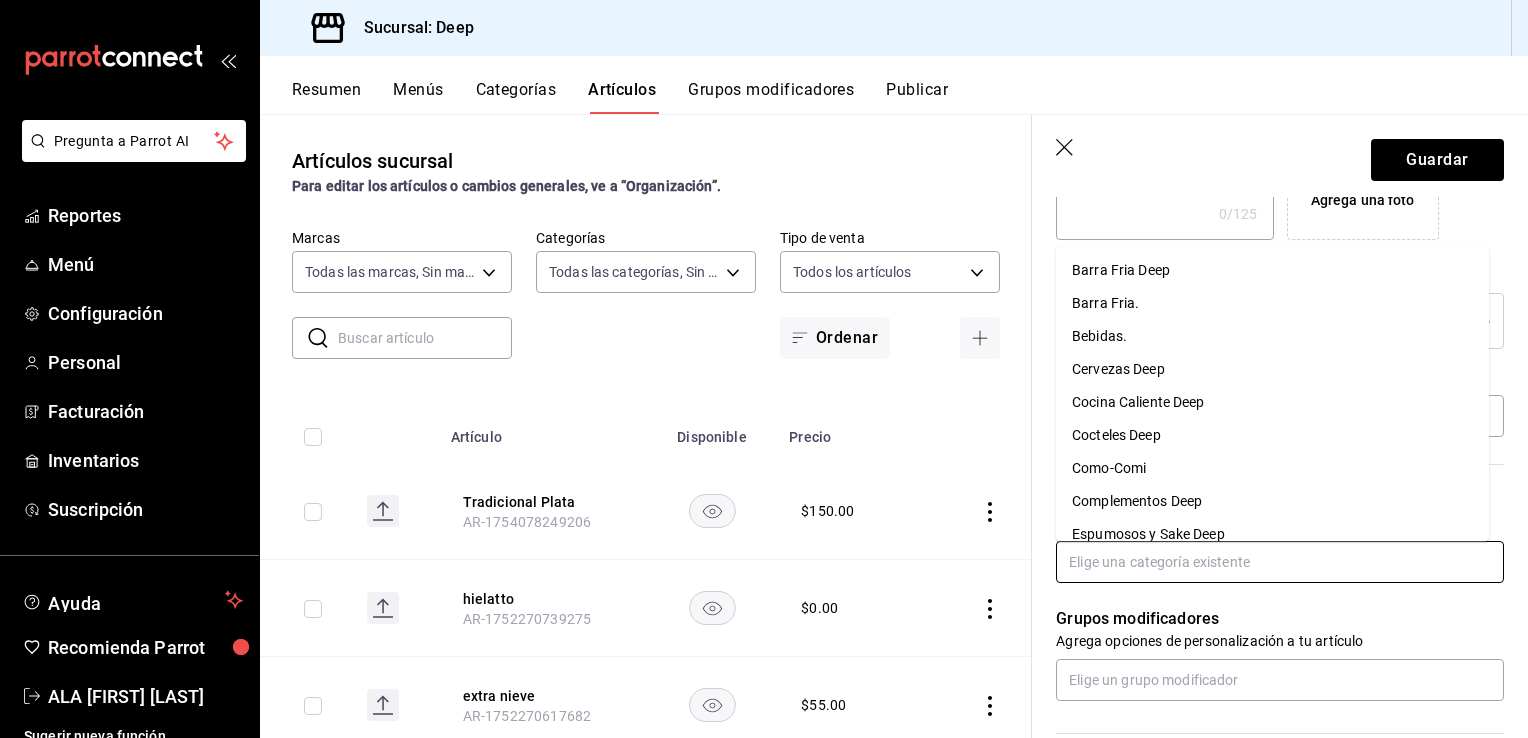click at bounding box center (1280, 562) 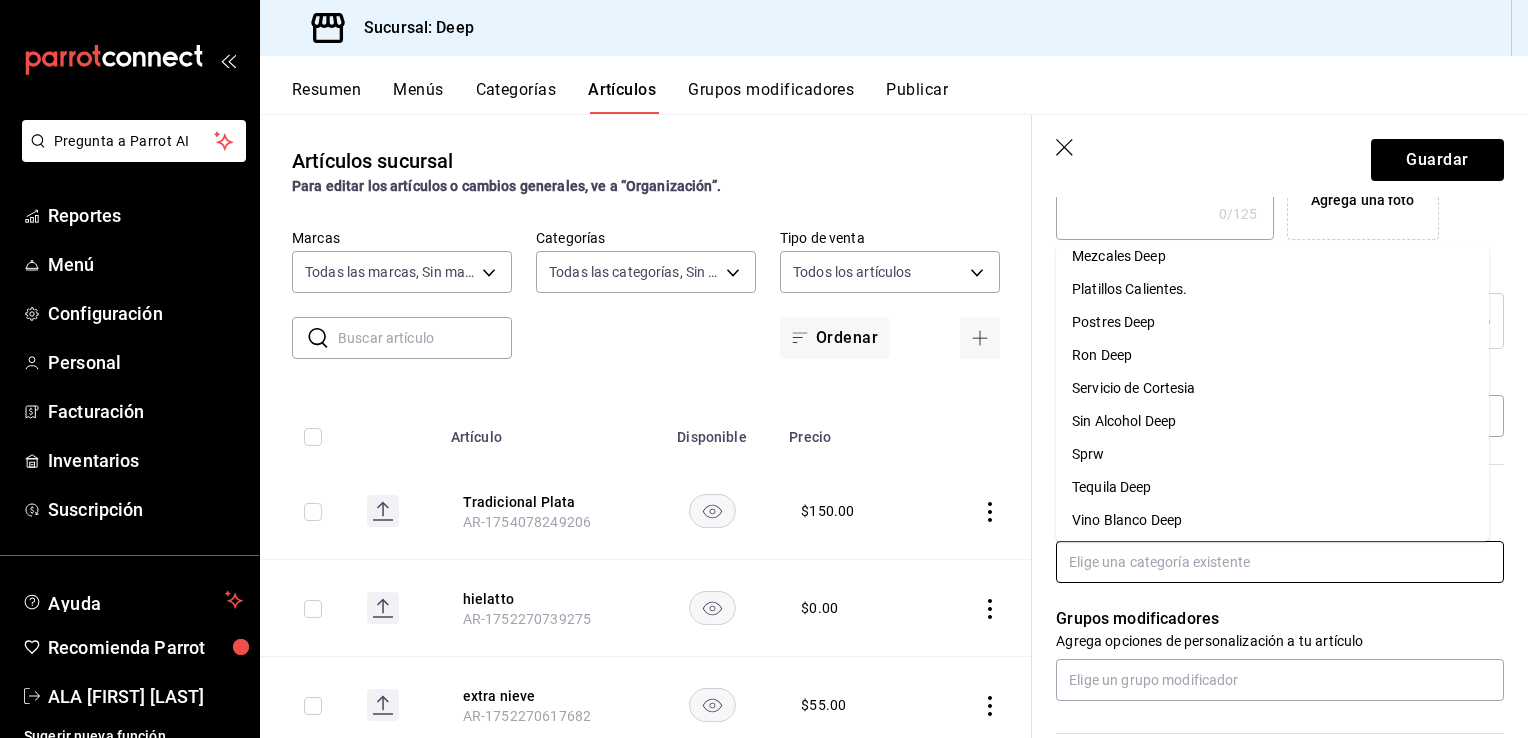 scroll, scrollTop: 440, scrollLeft: 0, axis: vertical 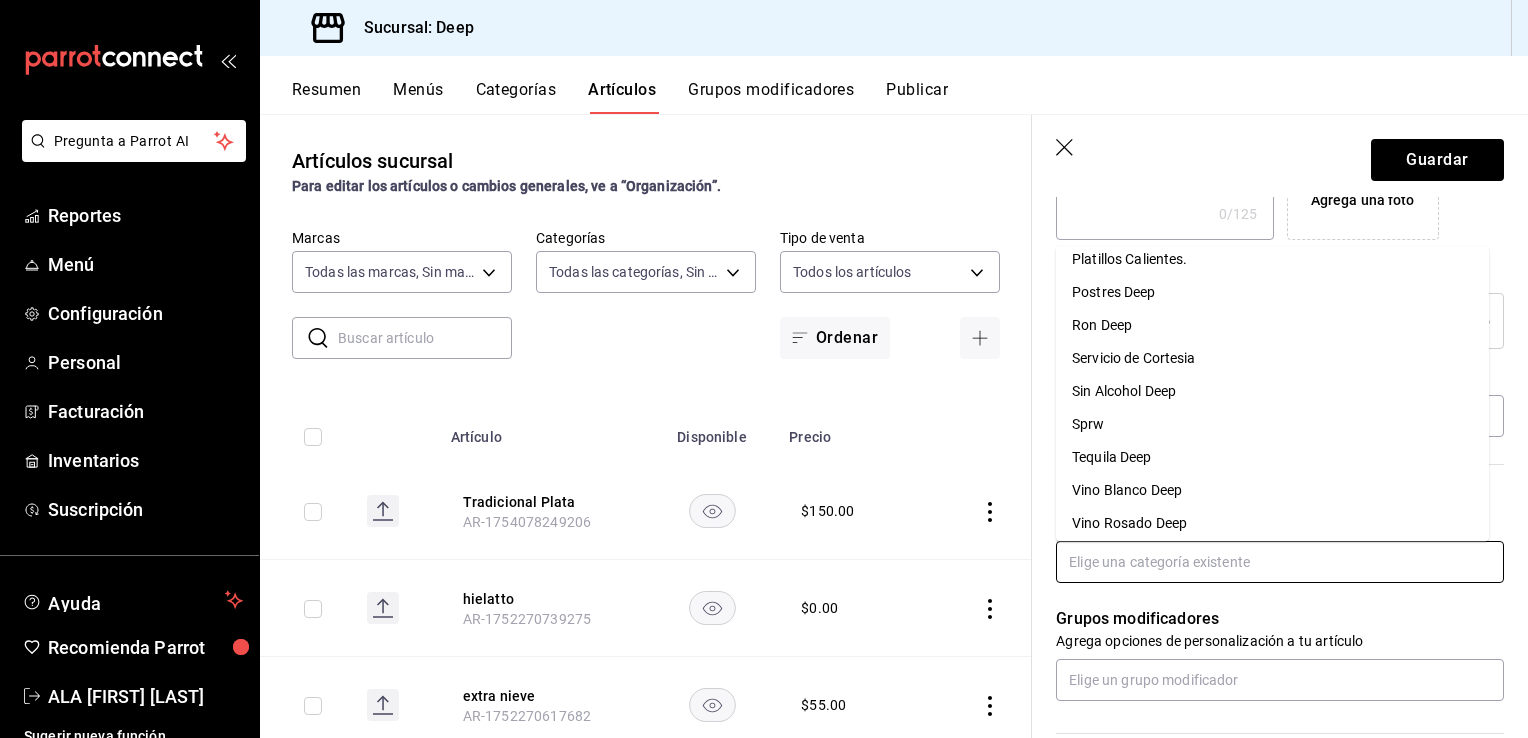 click on "Tequila Deep" at bounding box center (1272, 457) 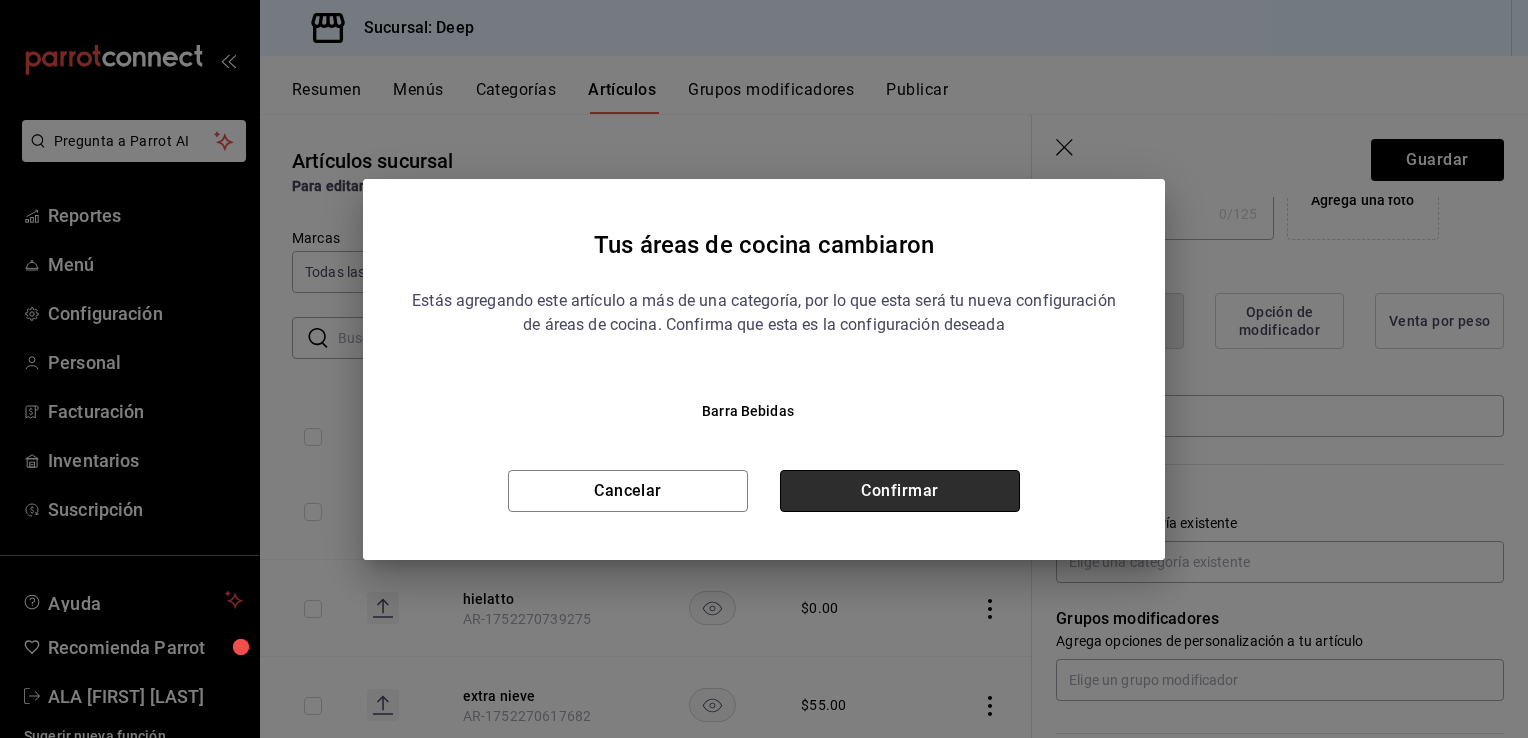 click on "Confirmar" at bounding box center [900, 491] 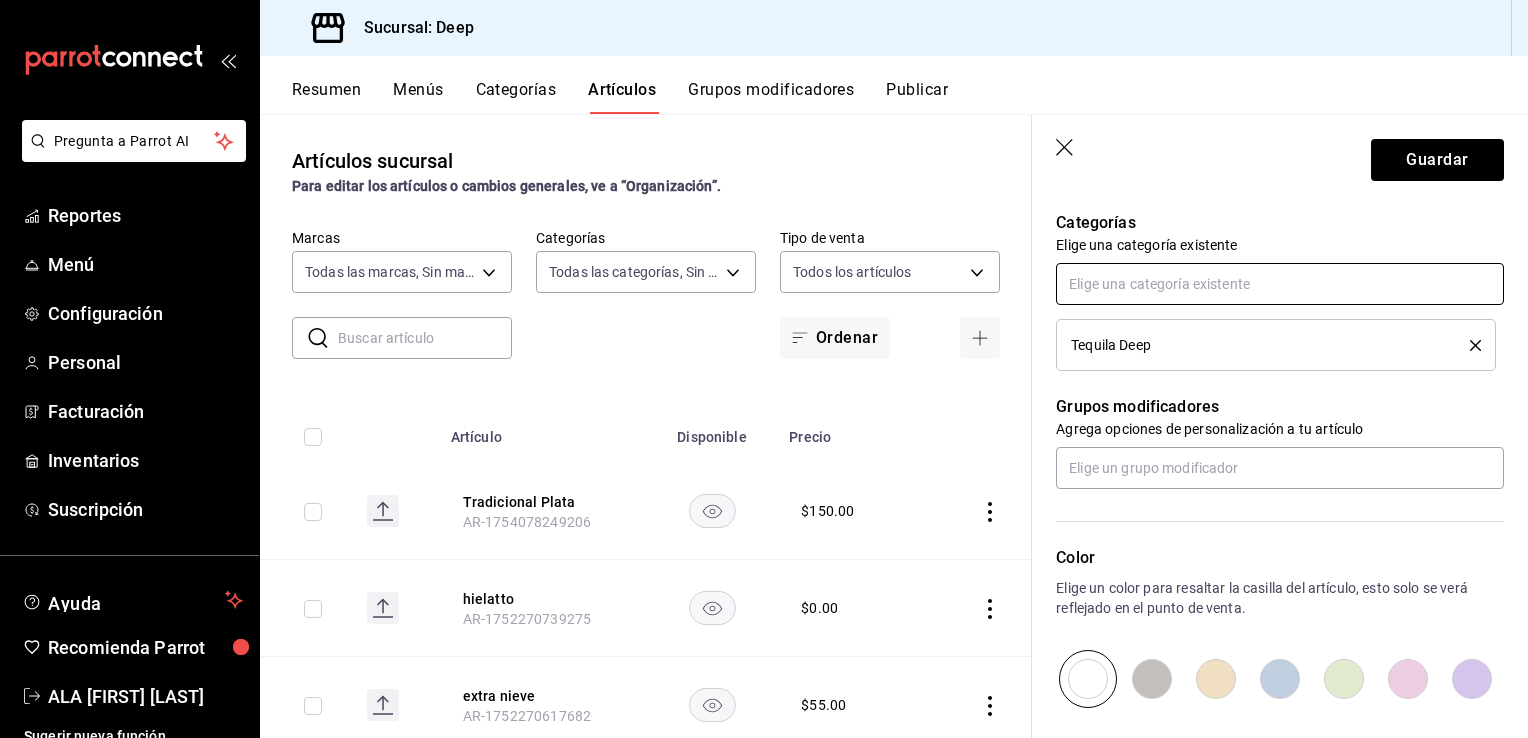 scroll, scrollTop: 708, scrollLeft: 0, axis: vertical 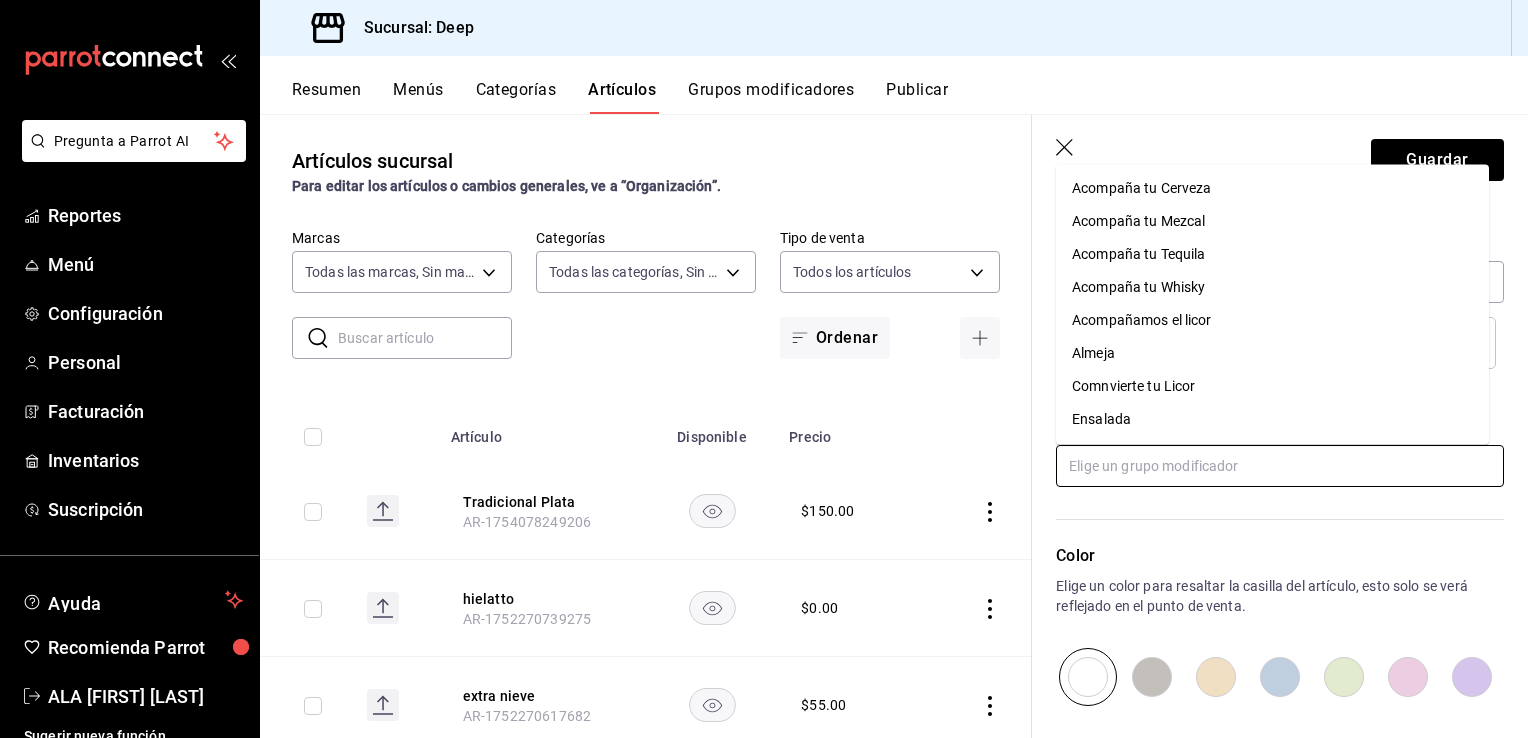 click at bounding box center [1280, 466] 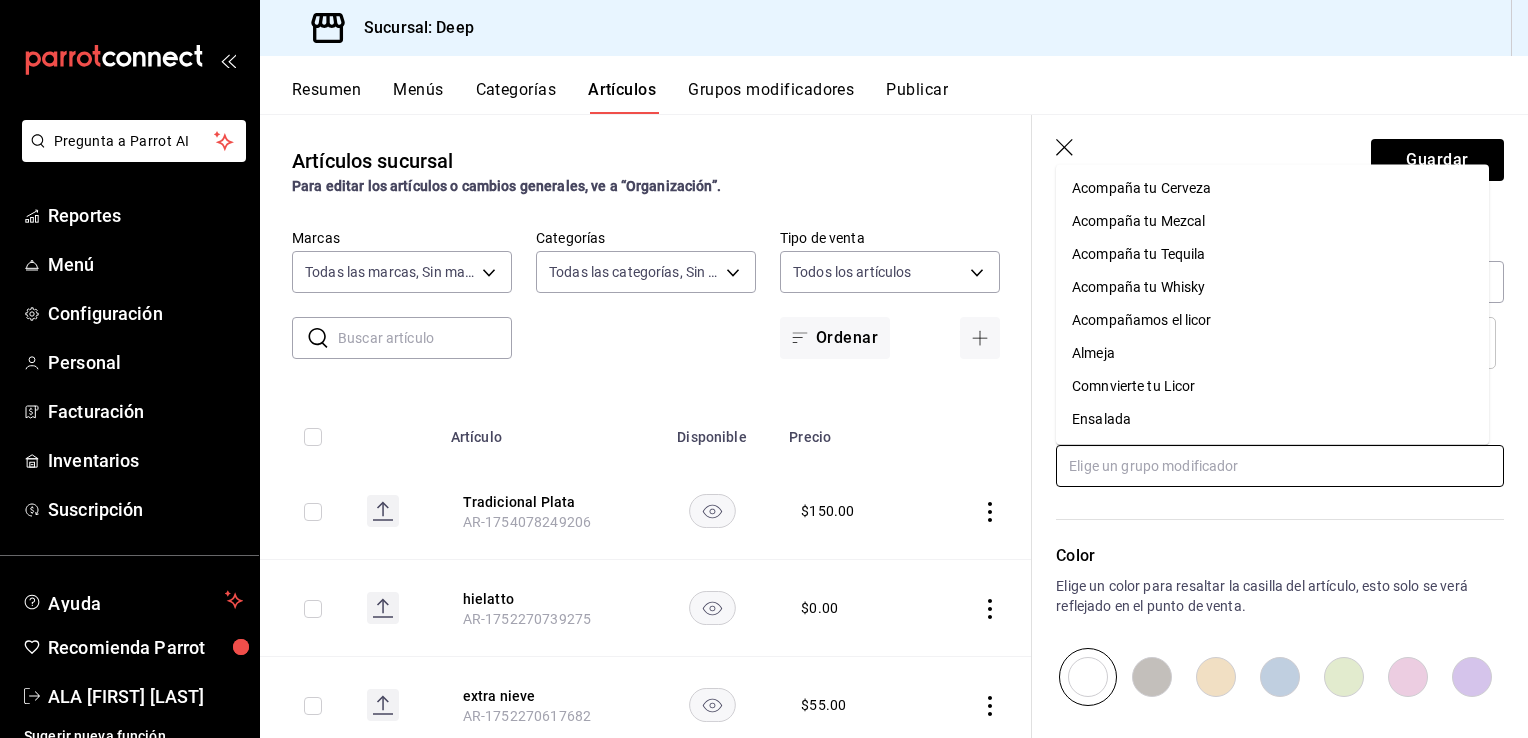 click on "Acompaña tu Tequila" at bounding box center [1139, 254] 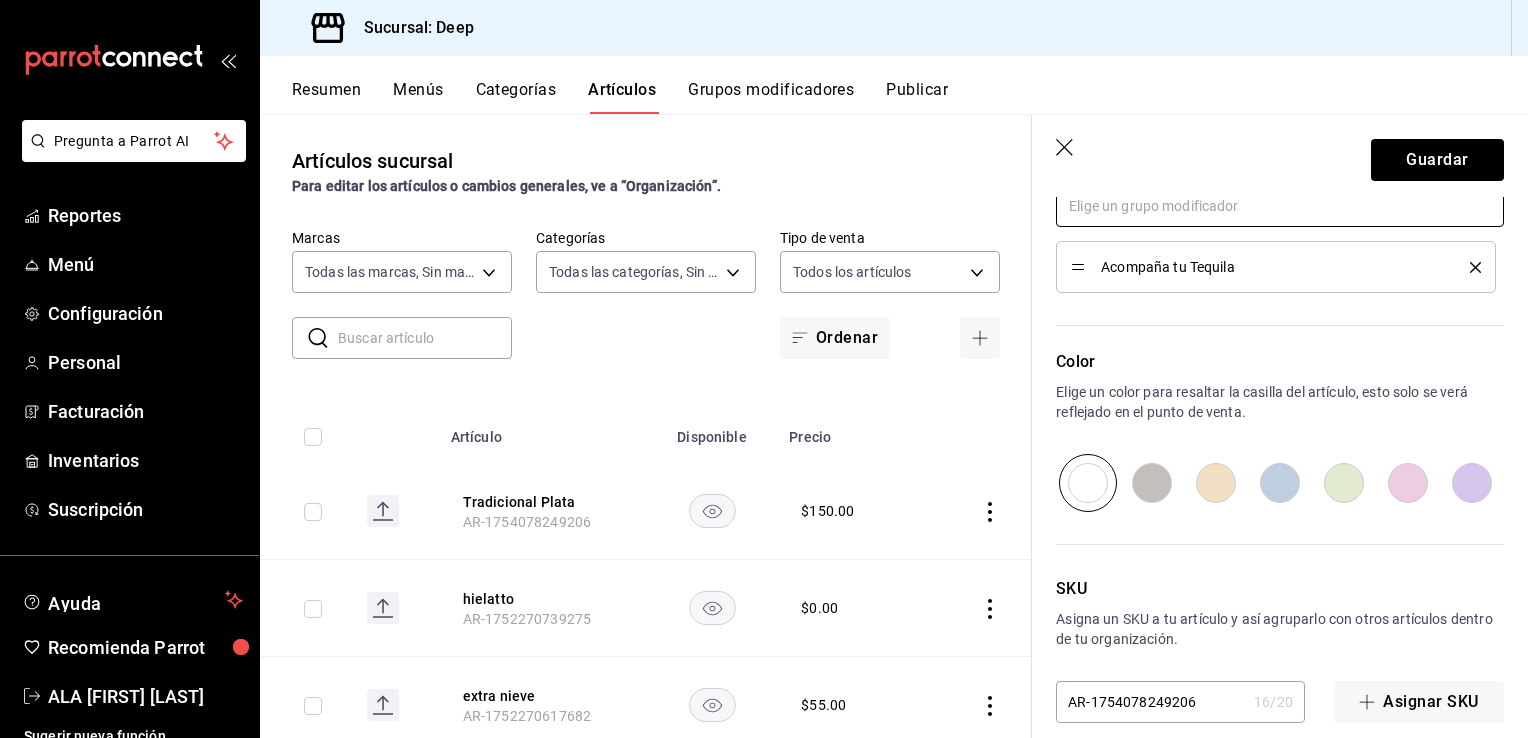 scroll, scrollTop: 991, scrollLeft: 0, axis: vertical 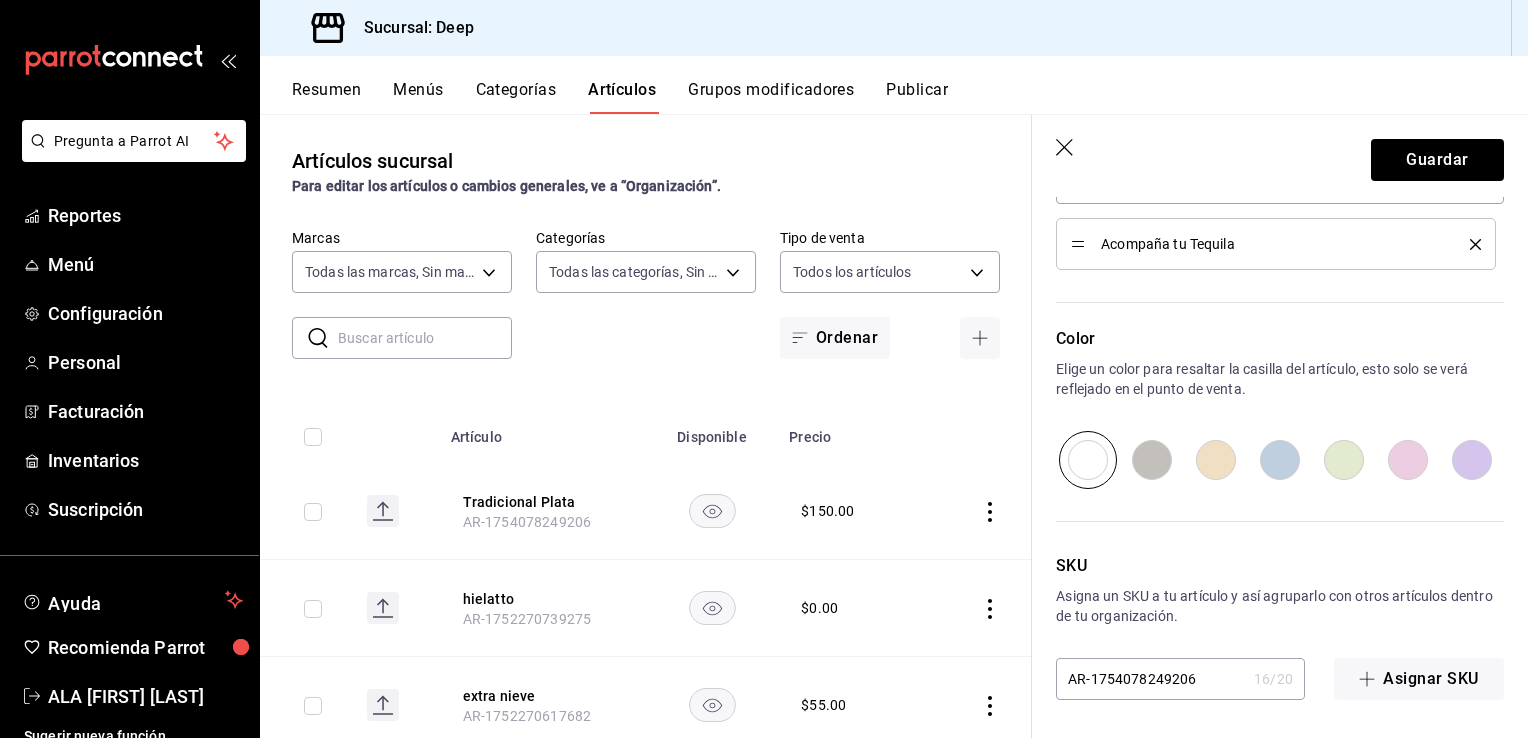 click at bounding box center [1088, 460] 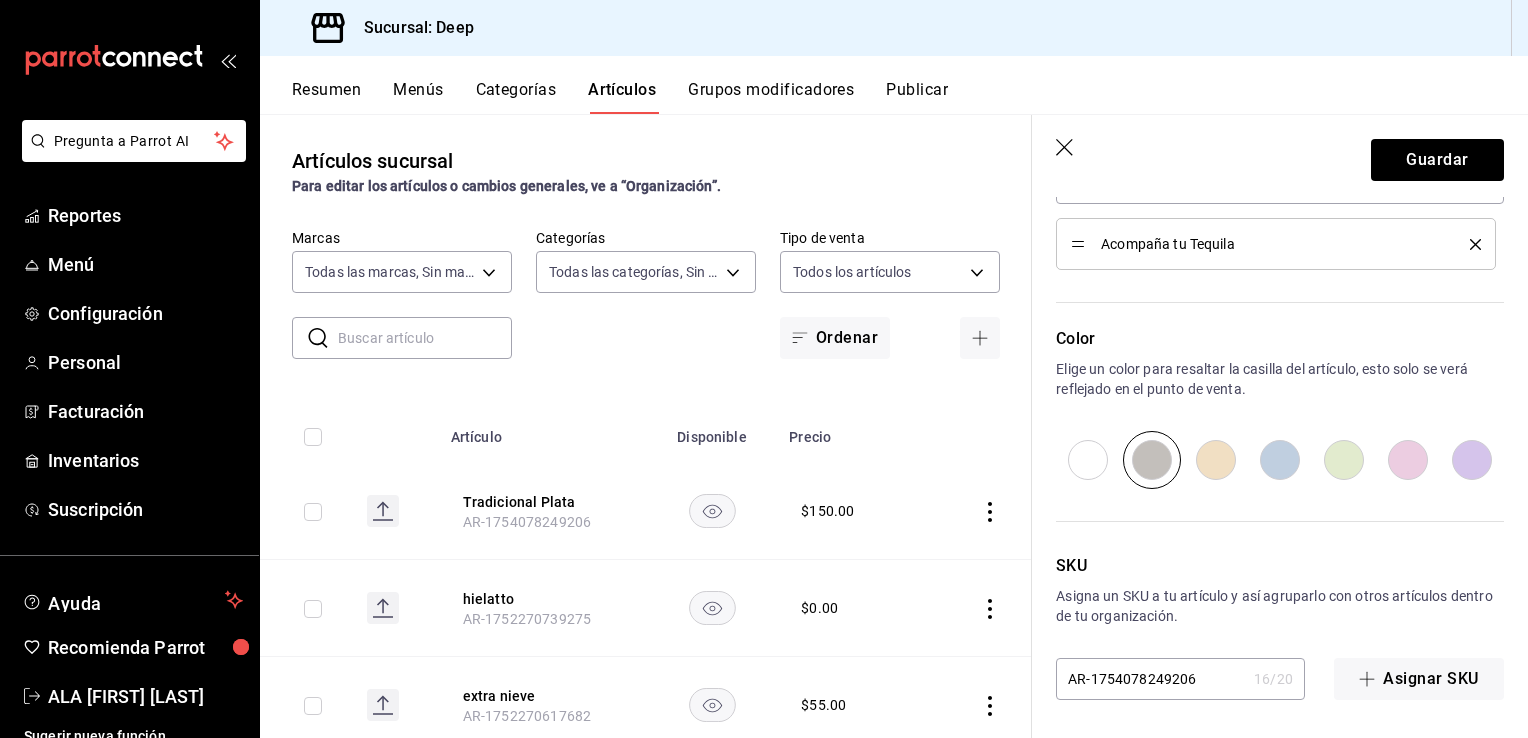 click at bounding box center (1152, 460) 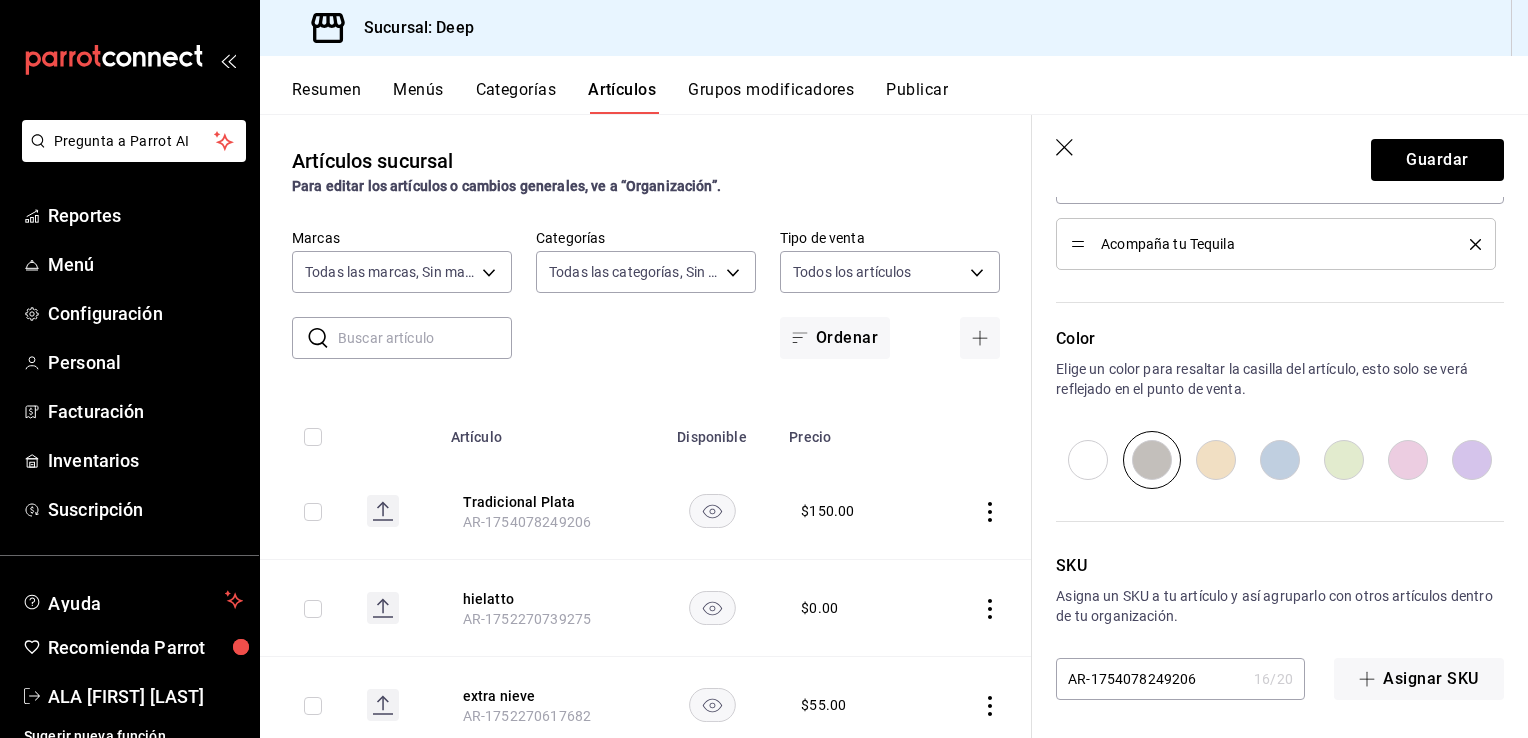 click at bounding box center (1088, 460) 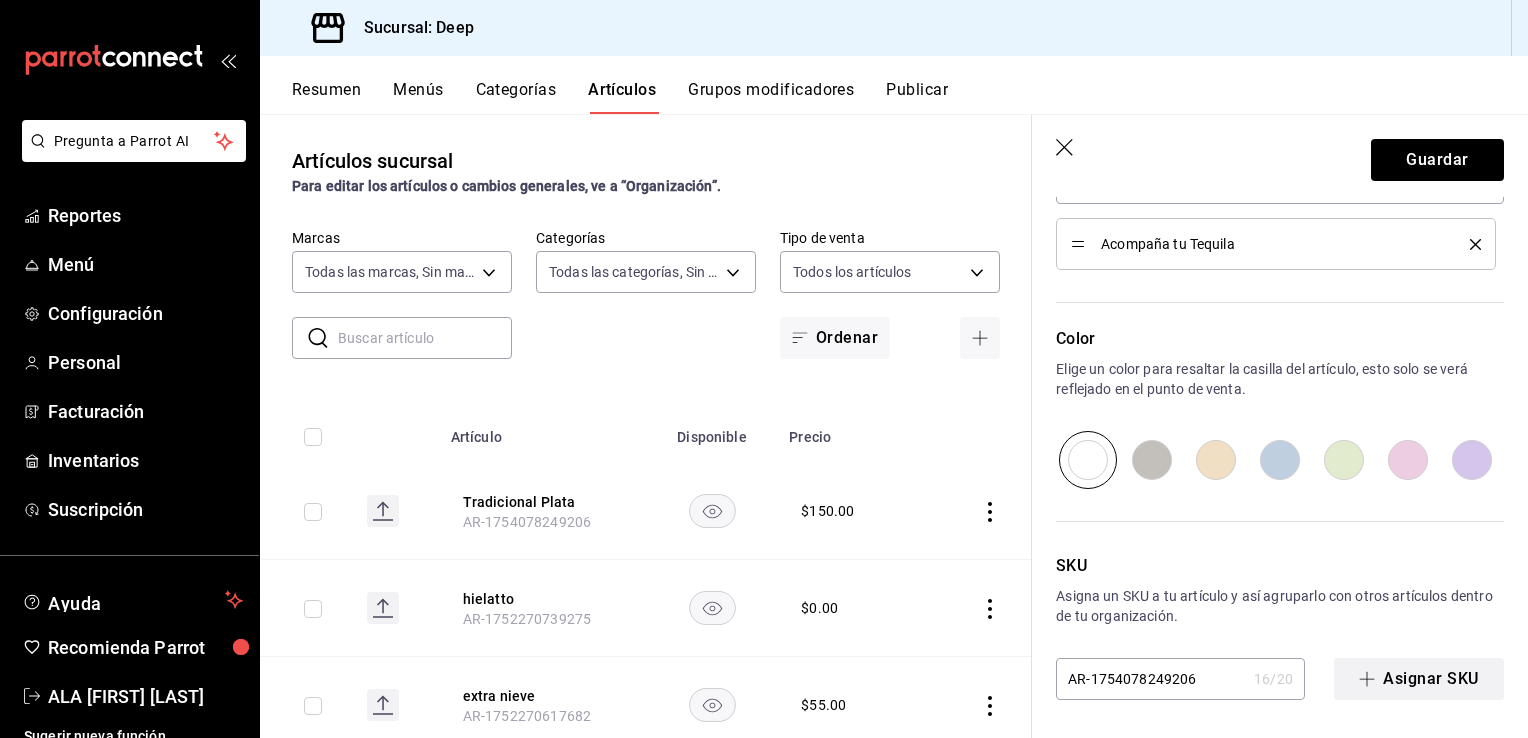 click on "Asignar SKU" at bounding box center [1419, 679] 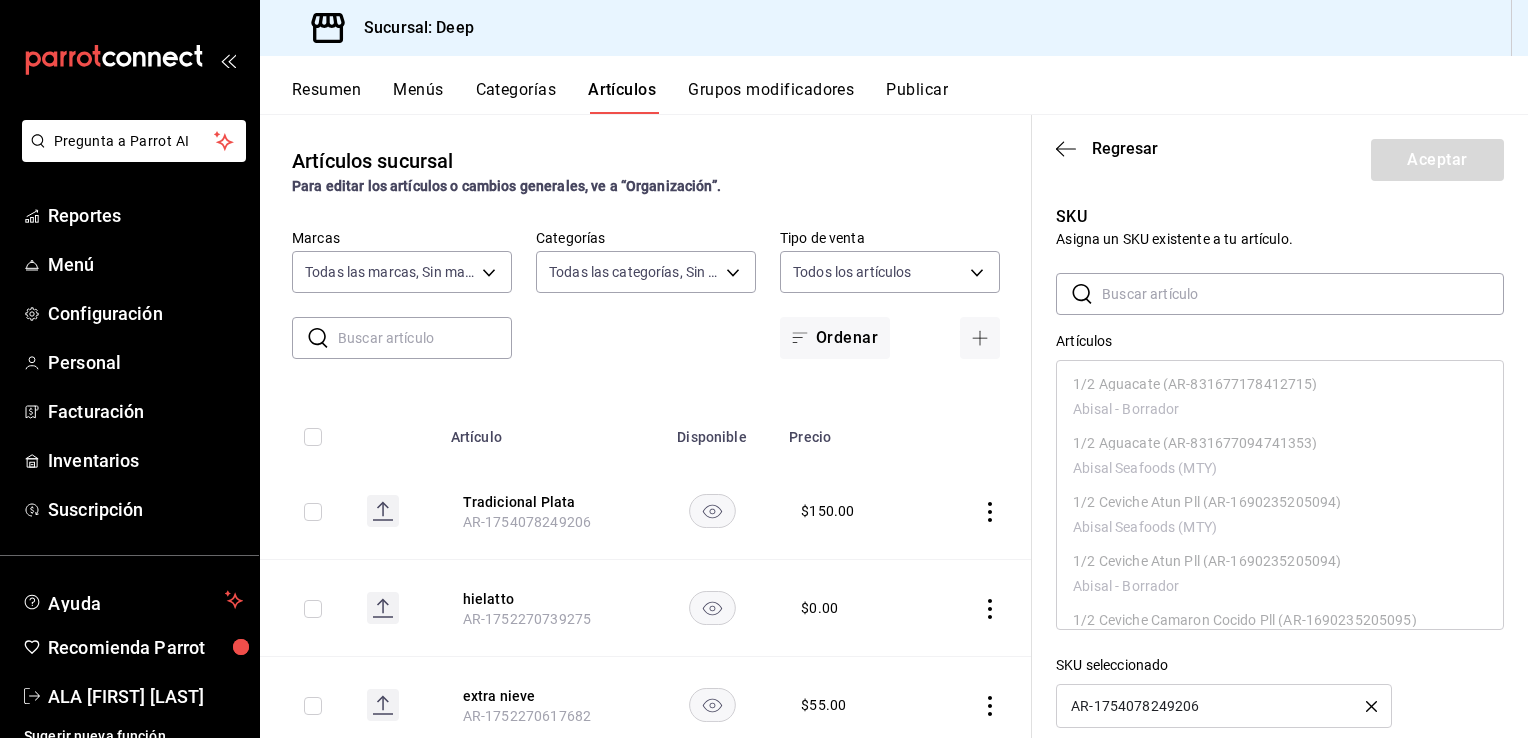 click on "AR-1754078249206" at bounding box center (1224, 706) 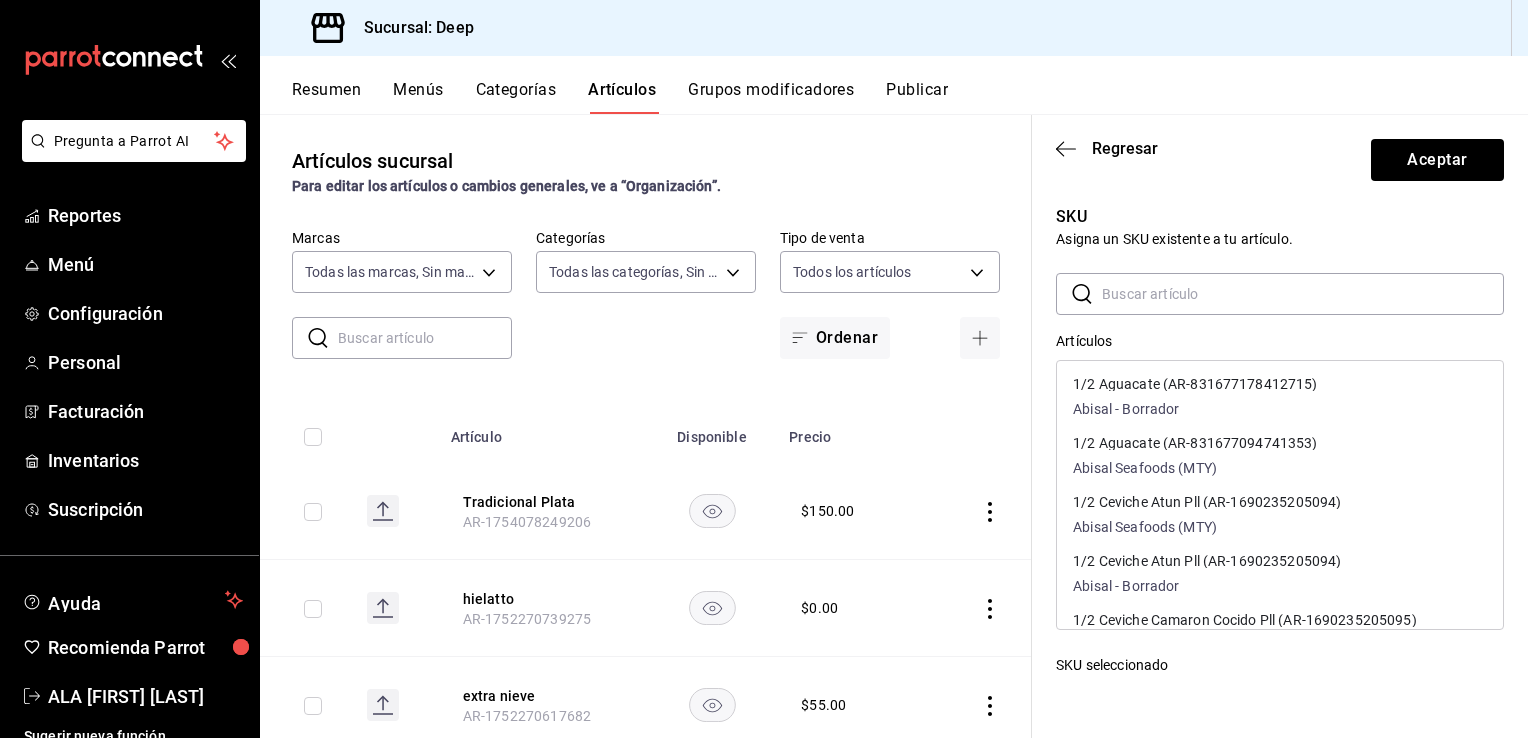 click on "SKU Asigna un SKU existente a tu artículo. ​ ​ Artículos 1/2 Aguacate (AR-831677178412715) Abisal - Borrador 1/2 Aguacate (AR-831677094741353) Abisal Seafoods (MTY) 1/2 Ceviche Atun Pll (AR-1690235205094) Abisal Seafoods (MTY) 1/2 Ceviche Atun Pll (AR-1690235205094) Abisal - Borrador 1/2 Ceviche Camaron Cocido Pll (AR-1690235205095) Abisal - Borrador 1/2 Ceviche Camaron Cocido Pll (AR-1690235205095) Abisal Seafoods (MTY) 1/2 Ceviche Camaron Crudo Pll (AR-1690235205101) Abisal - Borrador 1/2 Ceviche Camaron Crudo Pll (AR-1690235205101) Abisal Seafoods (MTY) 1/2 Ceviche de Atún (AR-000013) Abisal Seafoods (MTY) 1/2 Ceviche de Camarón (AR-000014) Abisal Seafoods (MTY) 1/2 Ceviche de Pescado (AR-000010) Abisal Seafoods (MTY) 1/2 Ceviche De Pescado Pll (AR-1690235205097) Abisal Seafoods (MTY) 1/2 Ceviche De Pescado Pll (AR-1690235205097) Abisal - Borrador 1/2 Ceviche de Pulpo (AR-000011) Abisal Seafoods (MTY) 1/2 Ceviche de Salmón (AR-000127) Abisal Seafoods (MTY) Abisal Seafoods (MTY) Abisal - Borrador" at bounding box center (1280, 460) 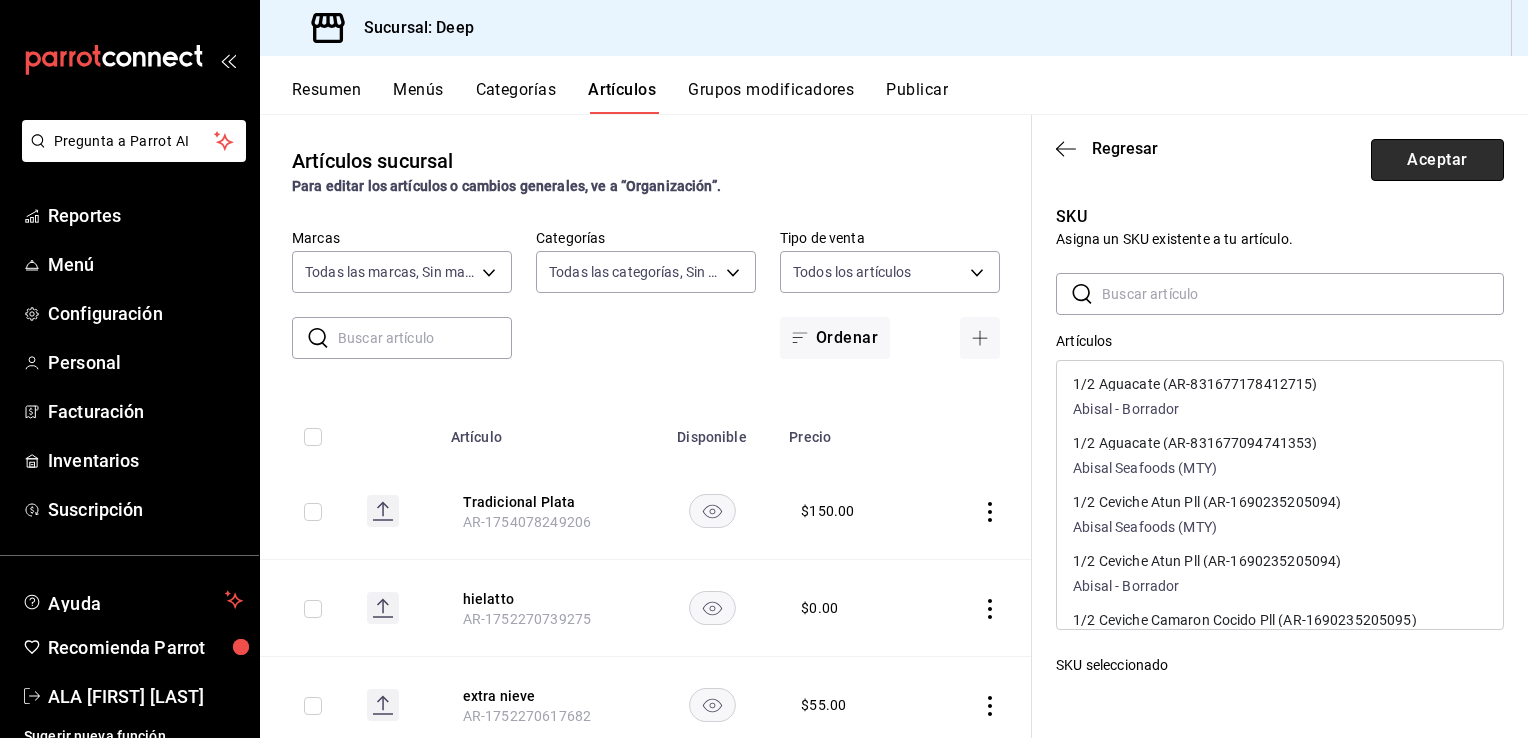 click on "Aceptar" at bounding box center (1437, 160) 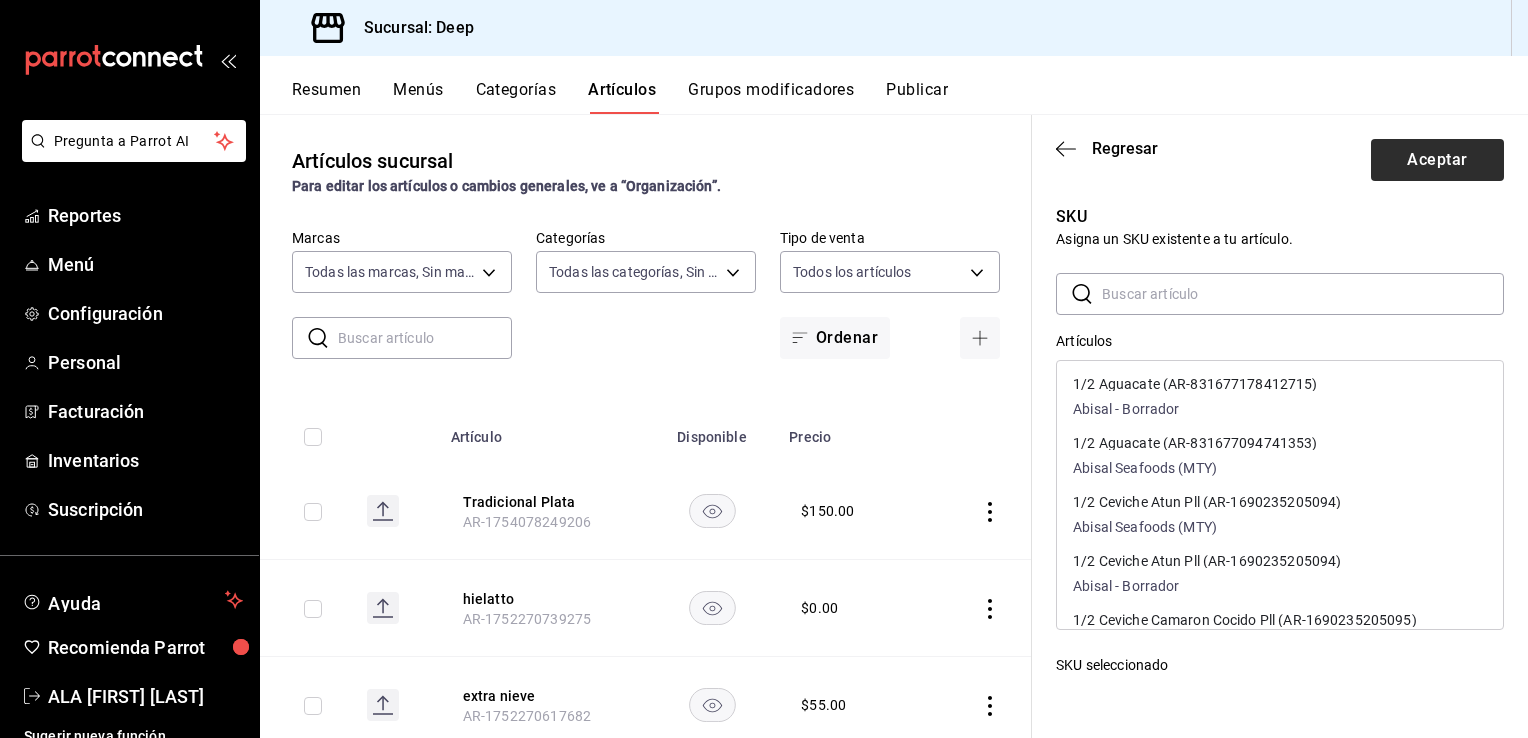 type 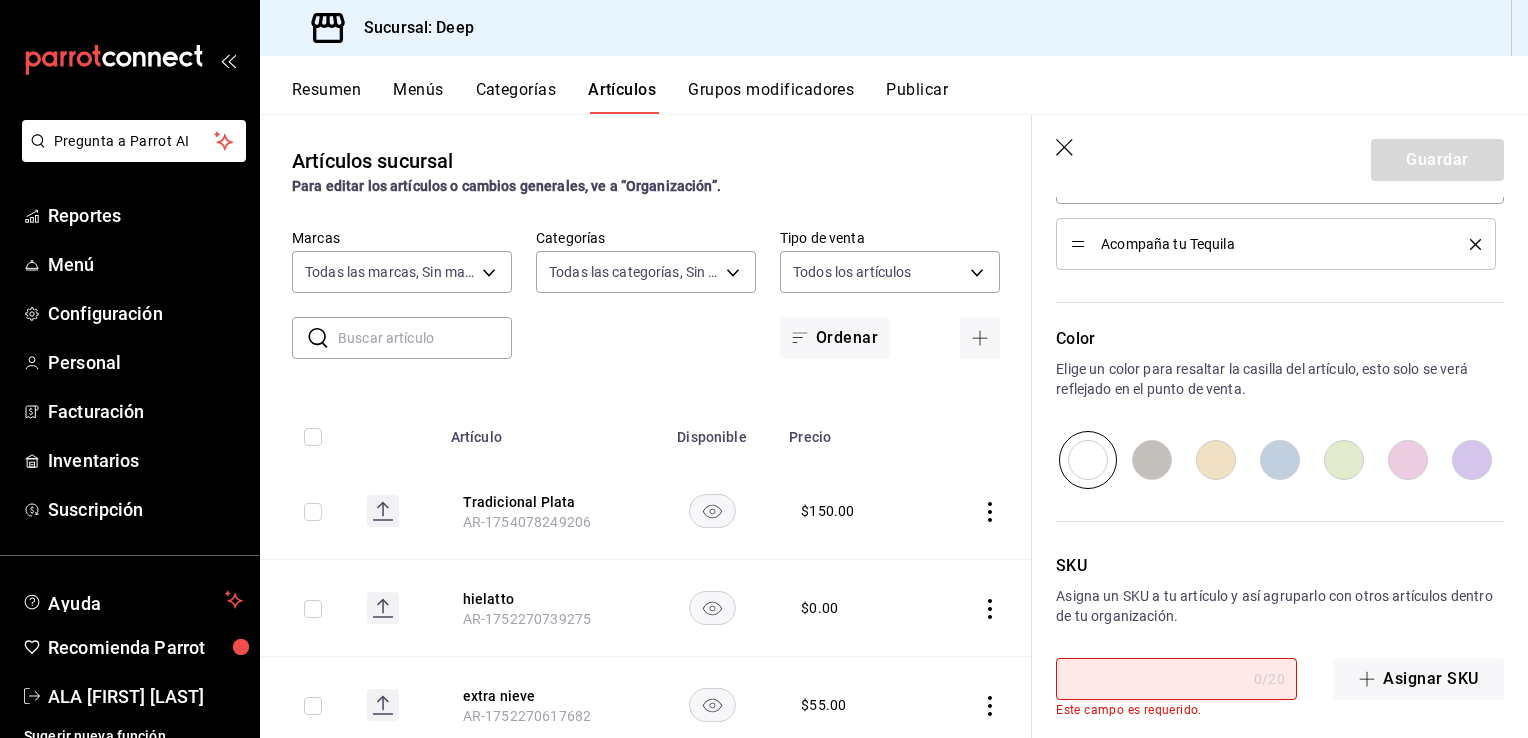 click 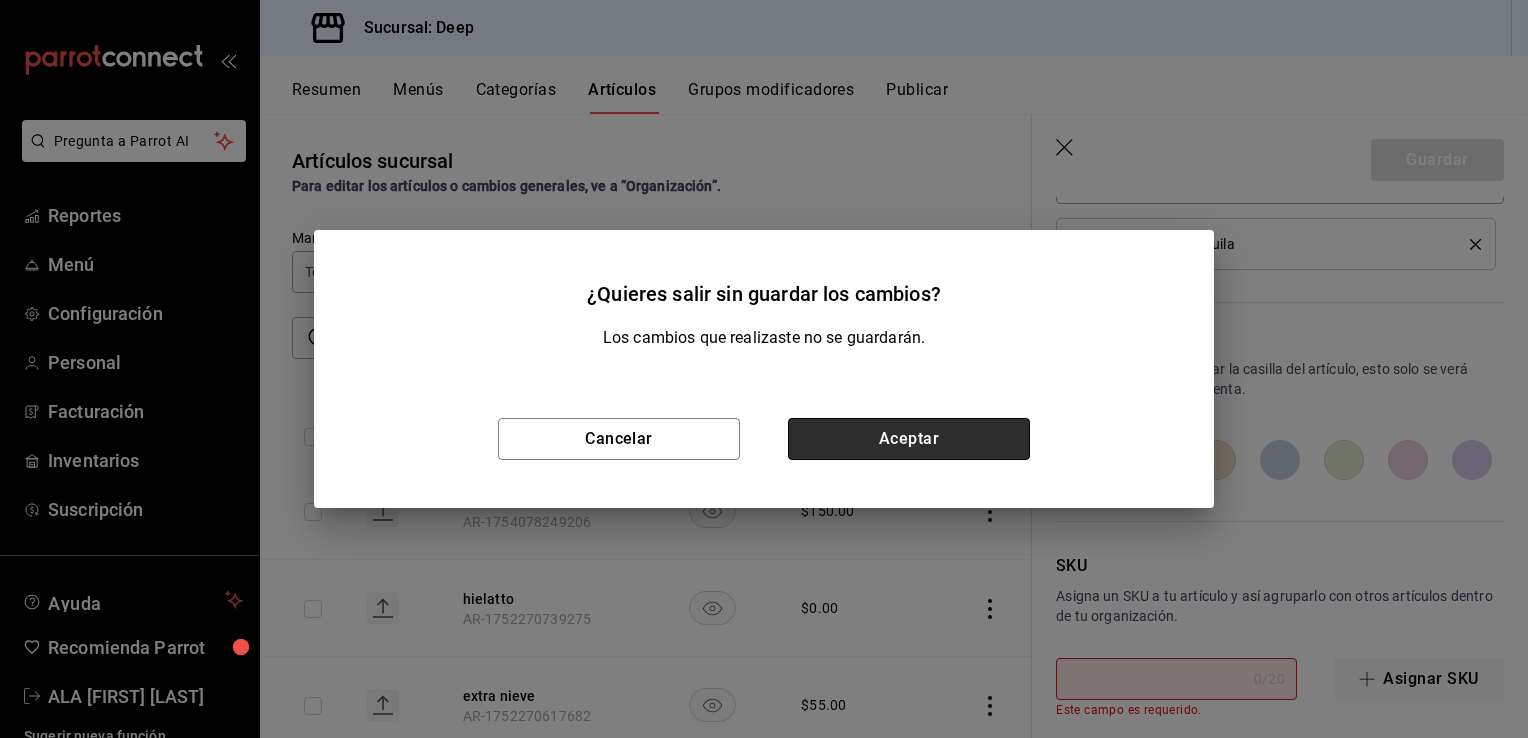 click on "Aceptar" at bounding box center (909, 439) 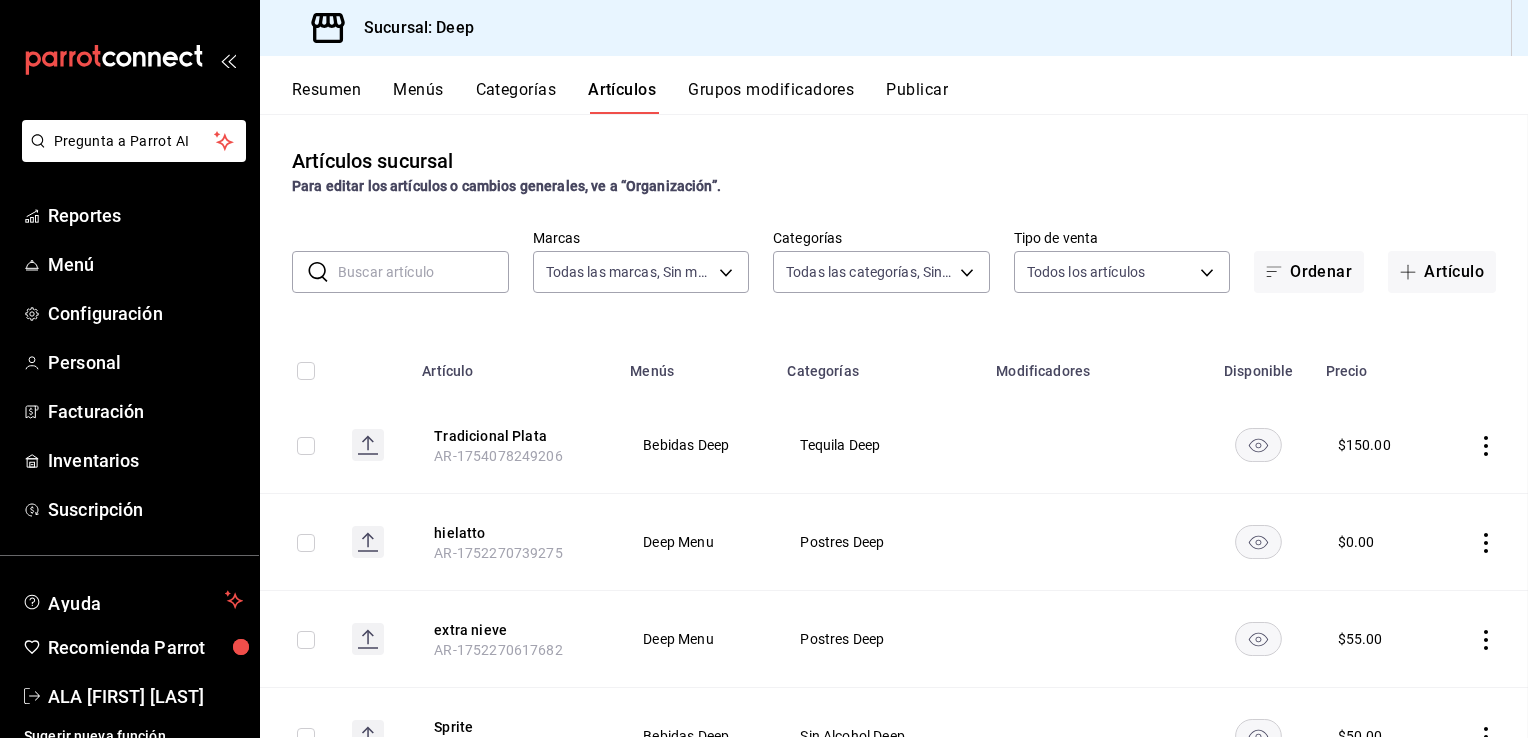 scroll, scrollTop: 0, scrollLeft: 0, axis: both 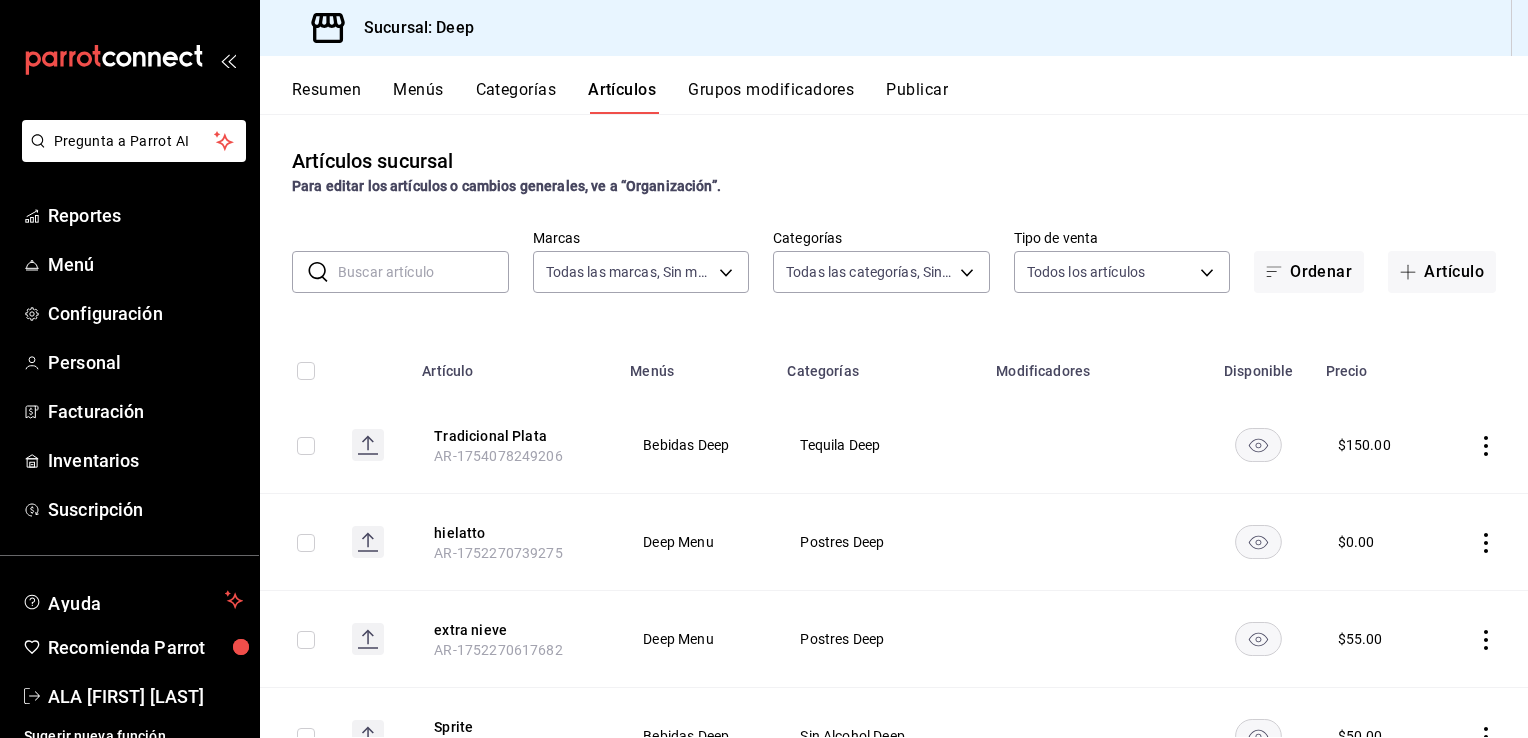 click on "AR-1754078249206" at bounding box center [498, 456] 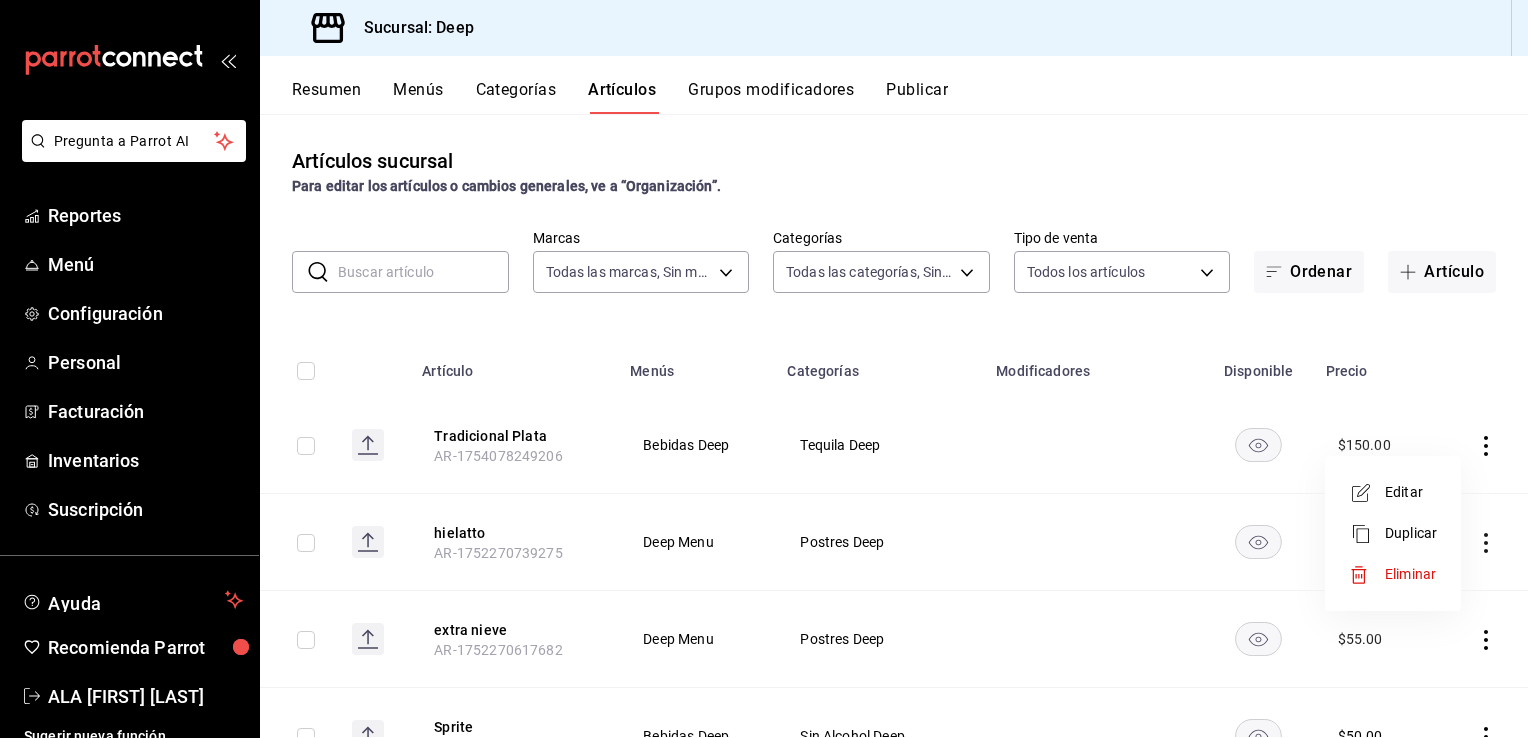 click on "Editar" at bounding box center (1411, 492) 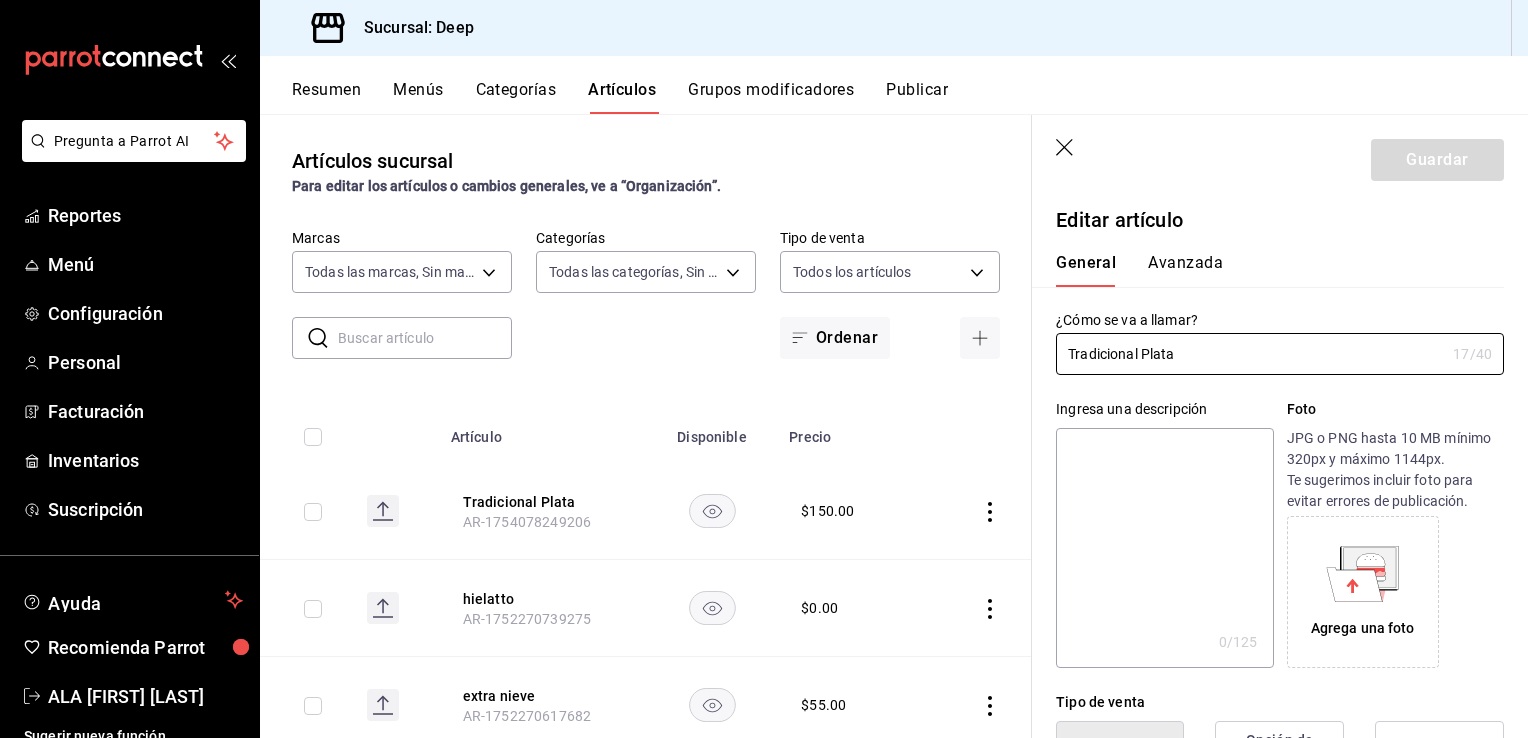type on "$150.00" 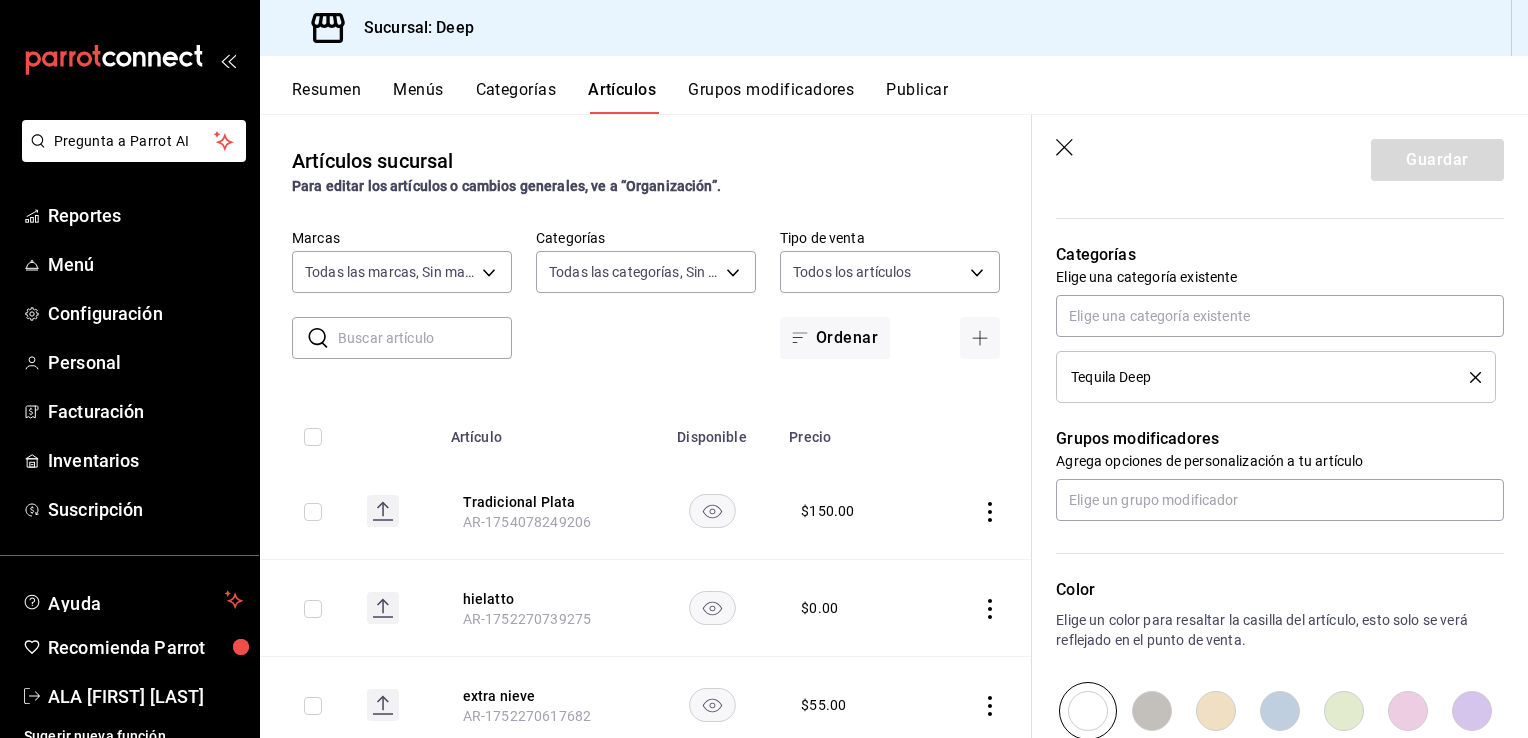 scroll, scrollTop: 680, scrollLeft: 0, axis: vertical 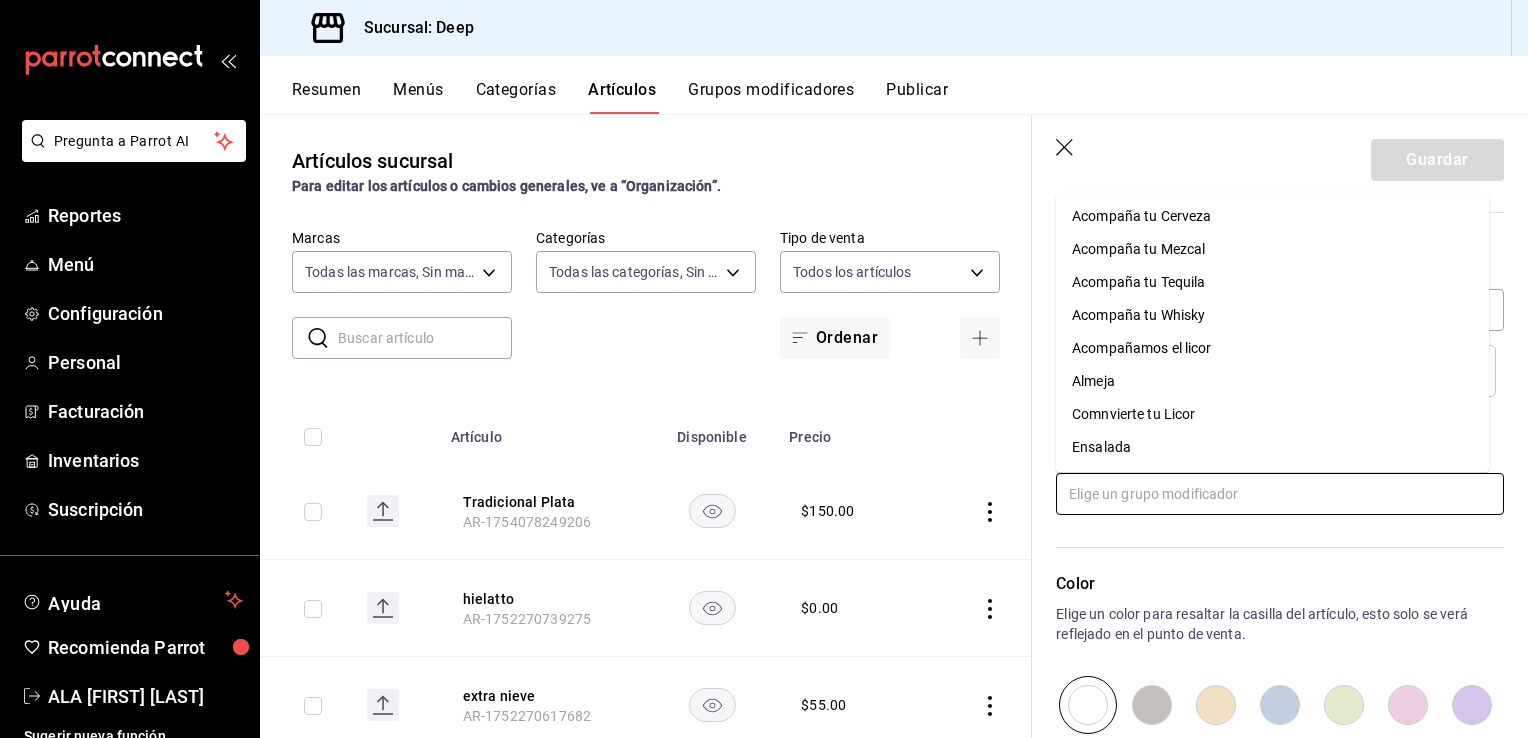 click at bounding box center (1280, 494) 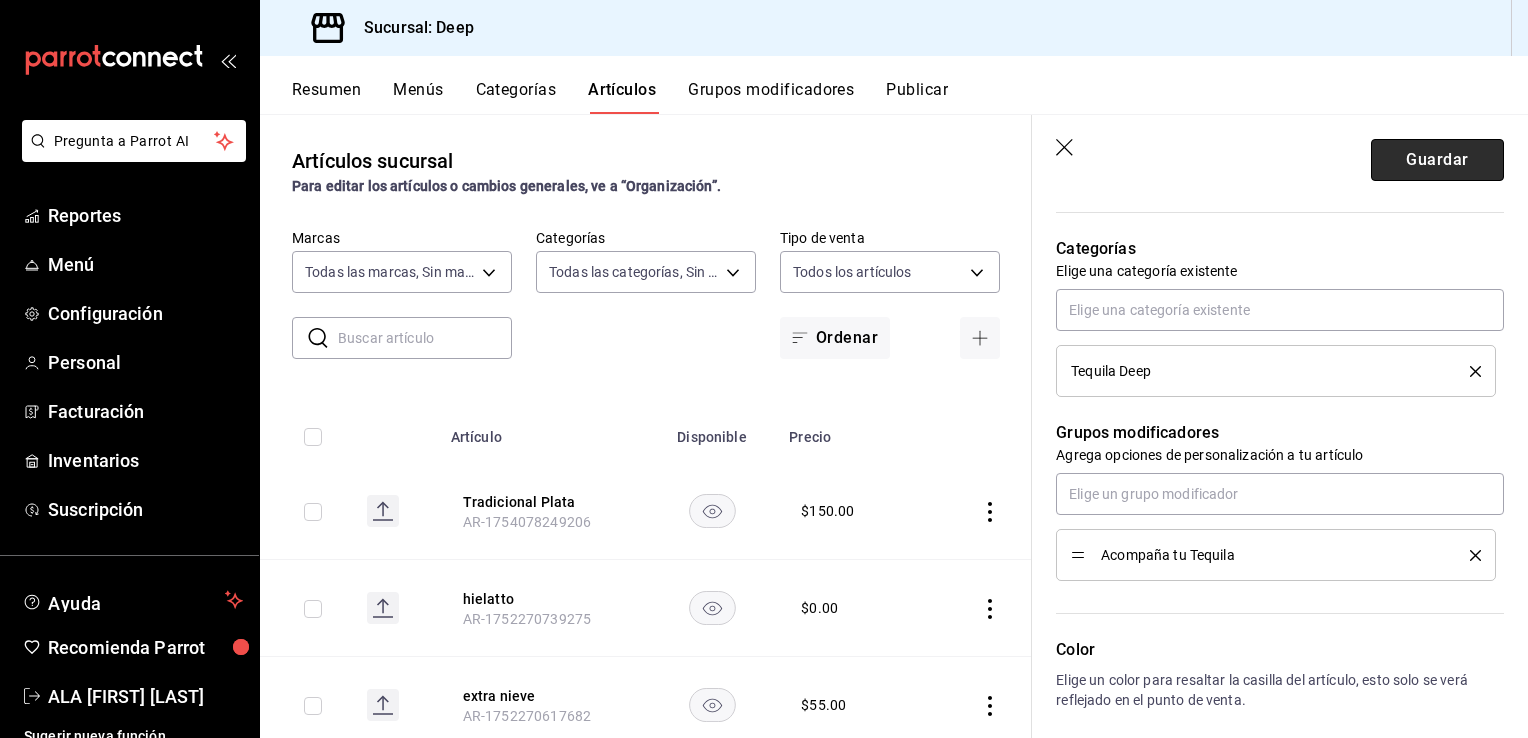 click on "Guardar" at bounding box center (1437, 160) 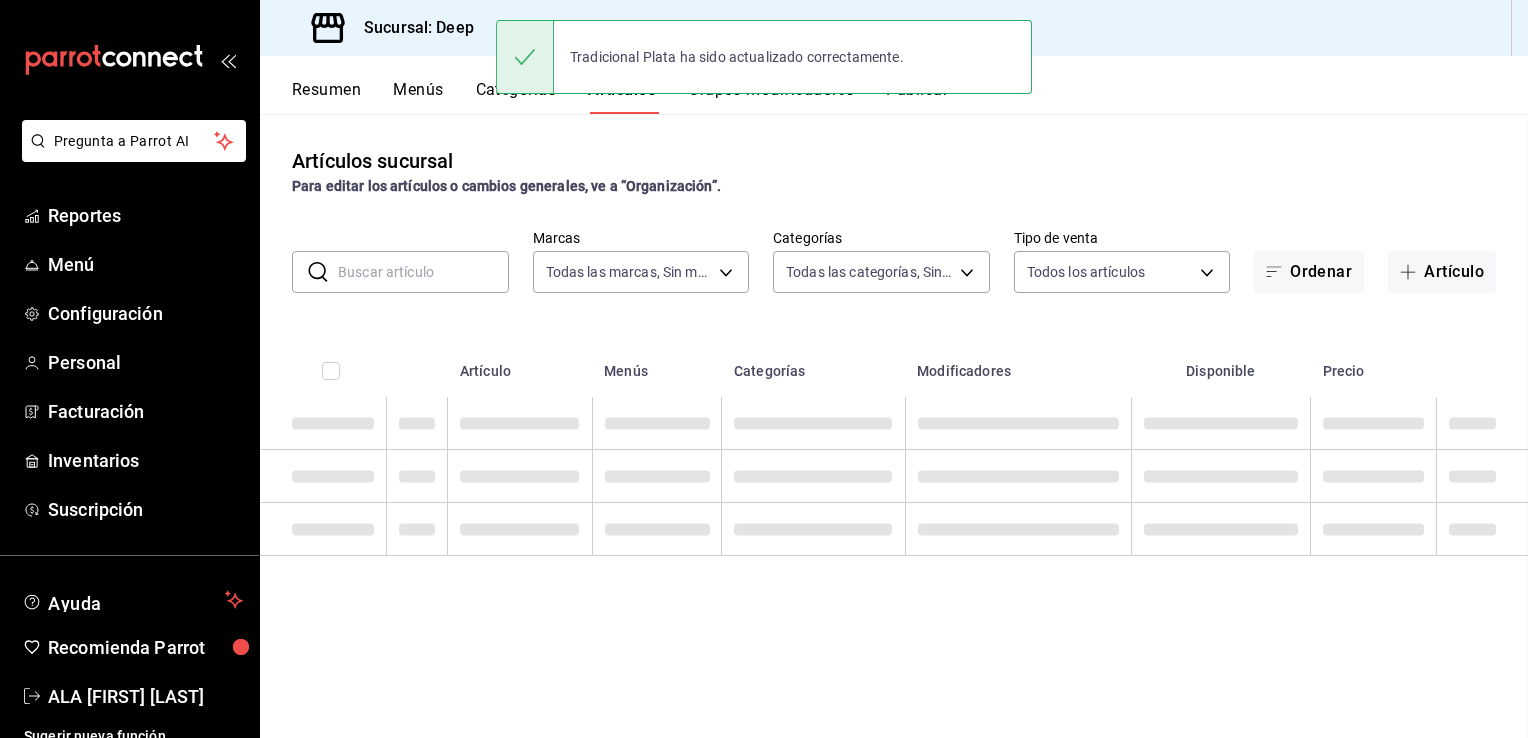 scroll, scrollTop: 0, scrollLeft: 0, axis: both 